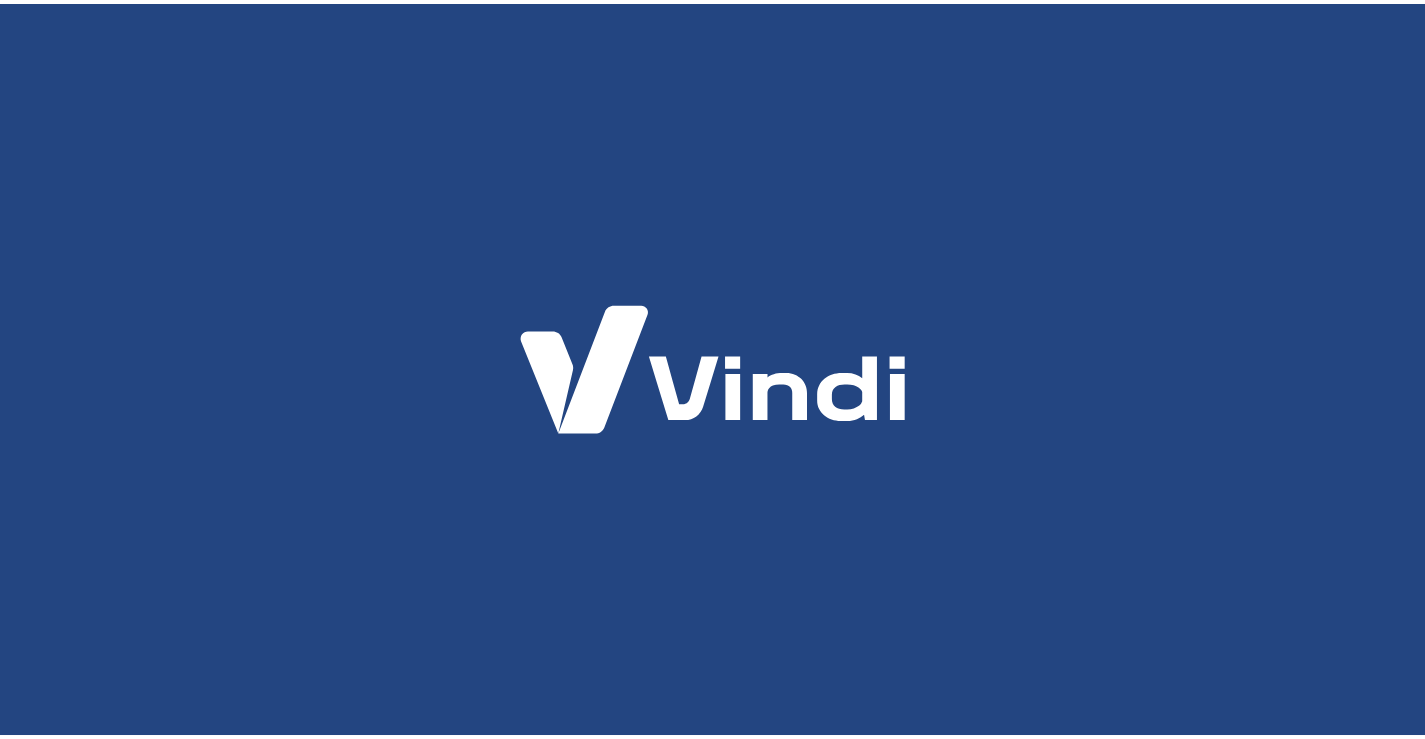 scroll, scrollTop: 0, scrollLeft: 0, axis: both 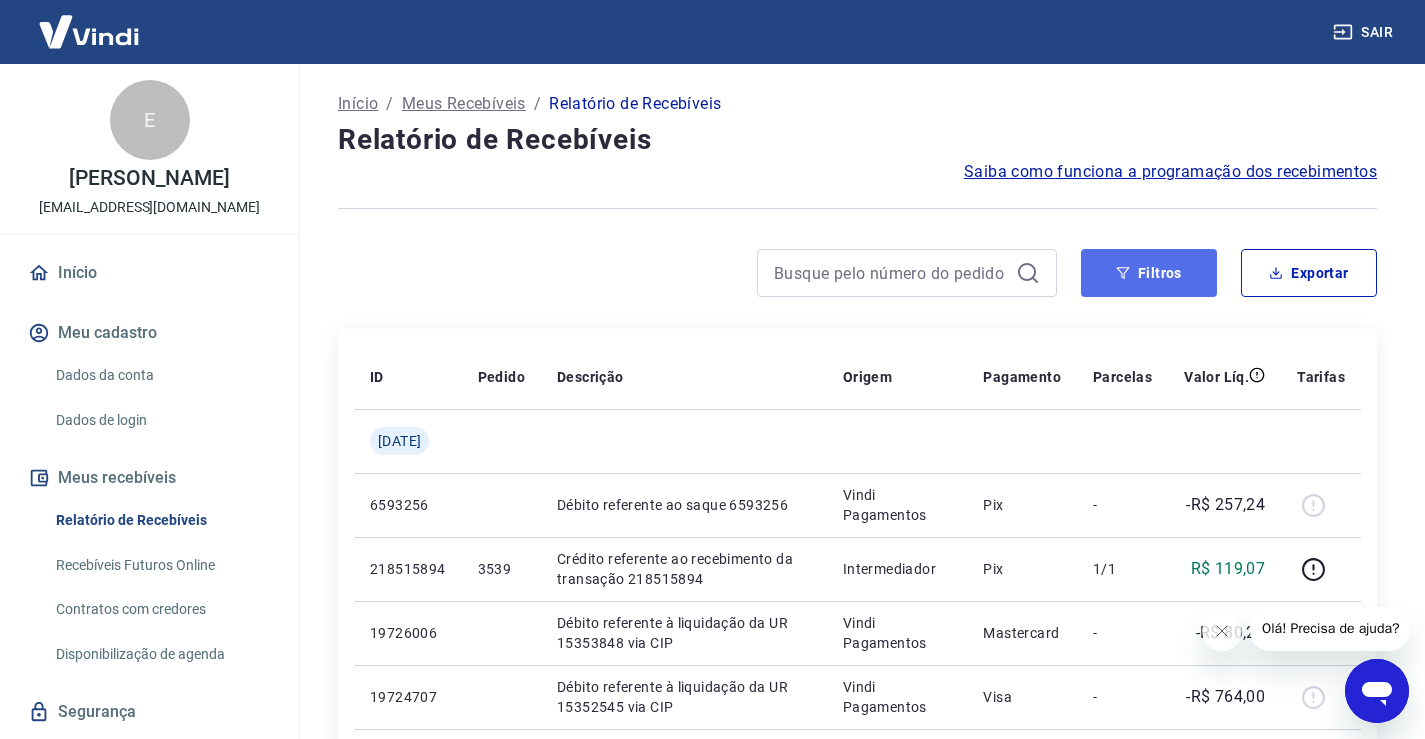 click 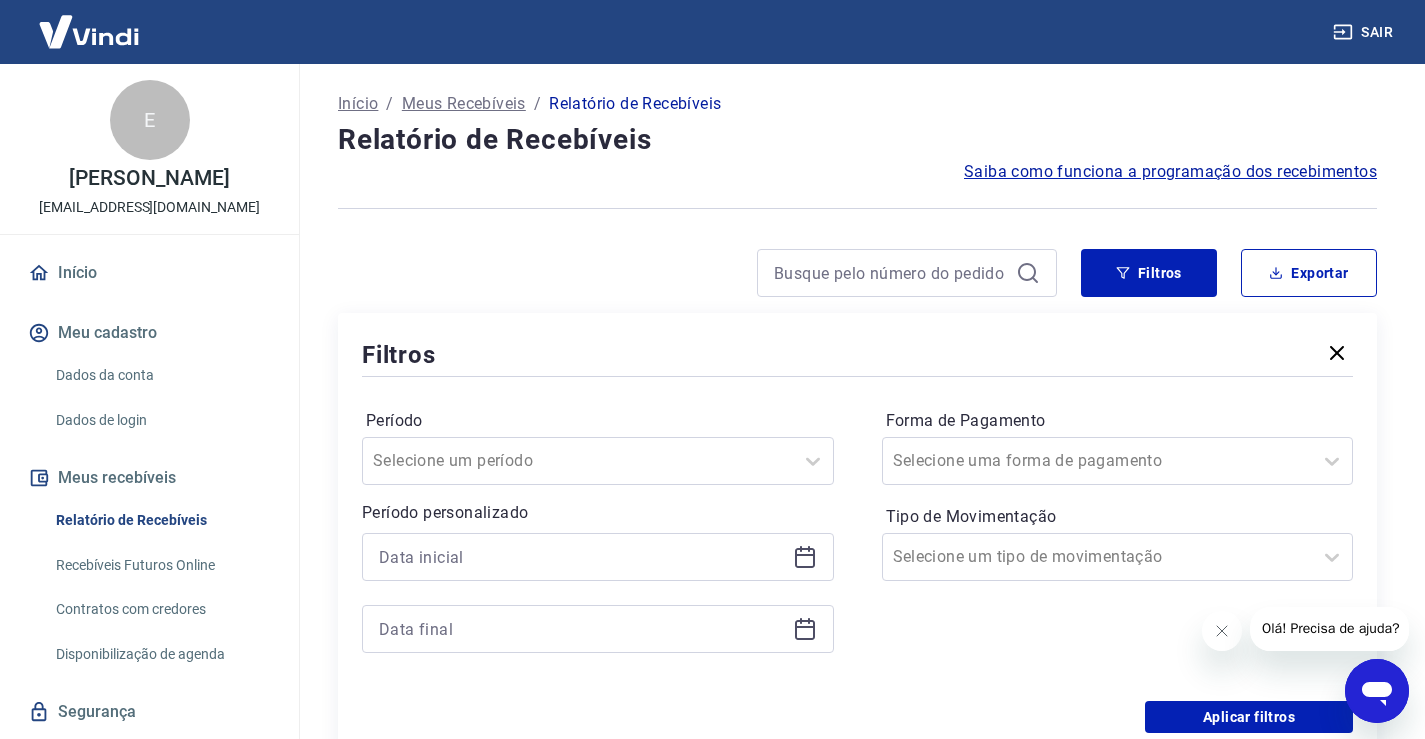 click 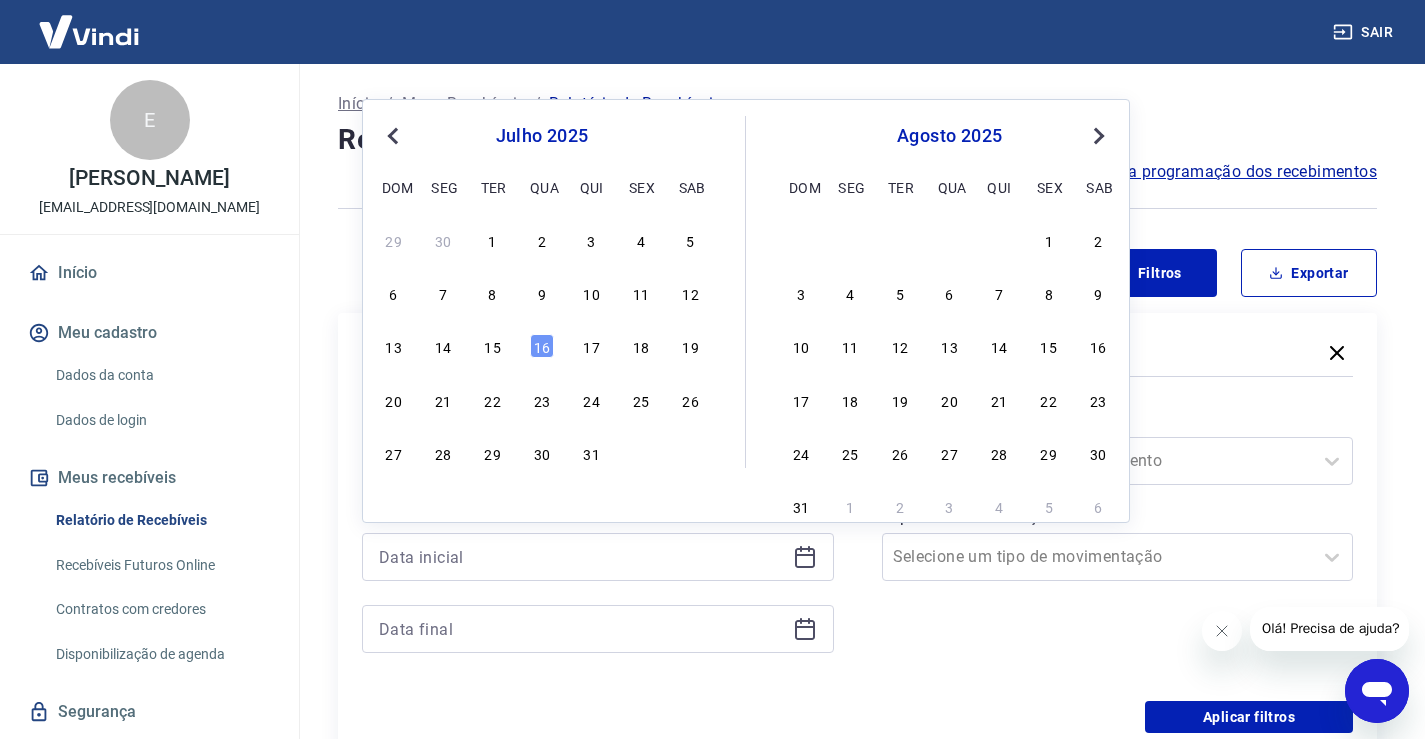 click on "15" at bounding box center (493, 346) 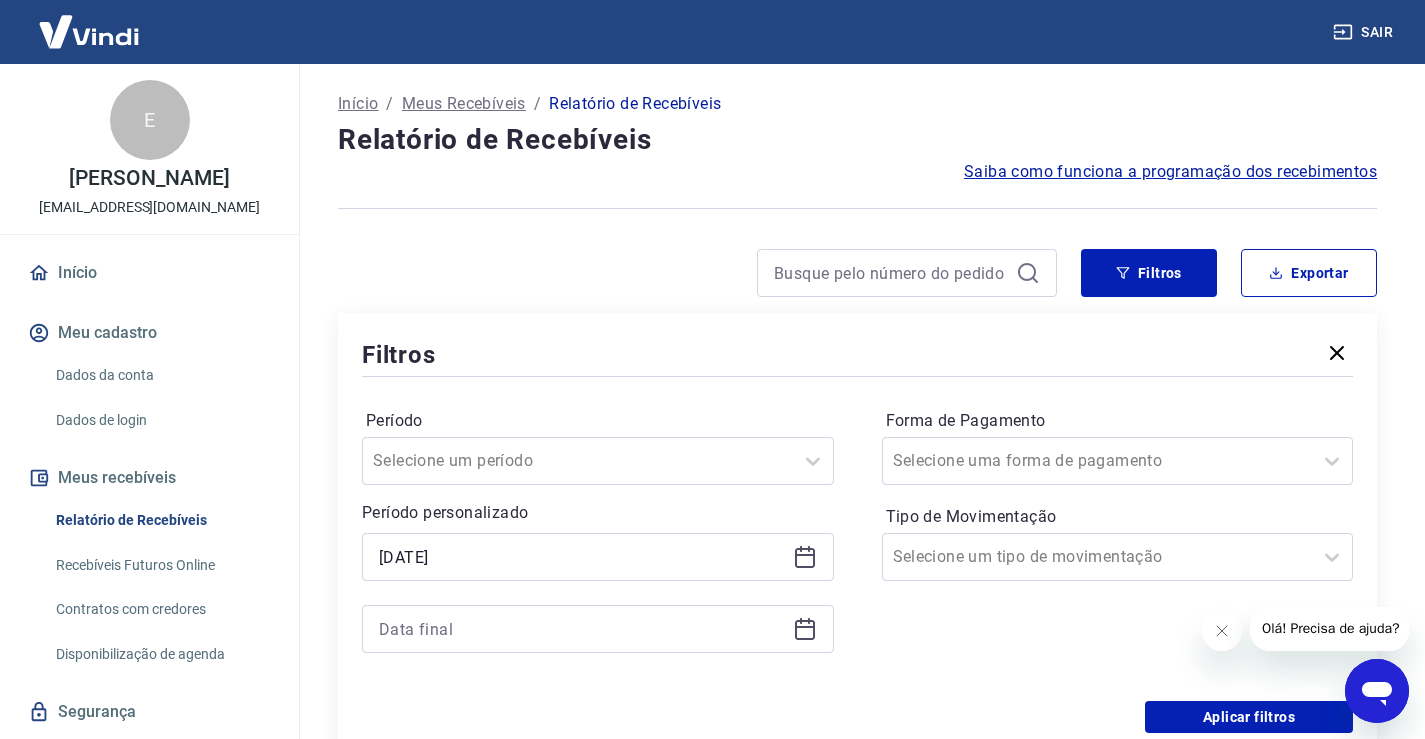 type on "[DATE]" 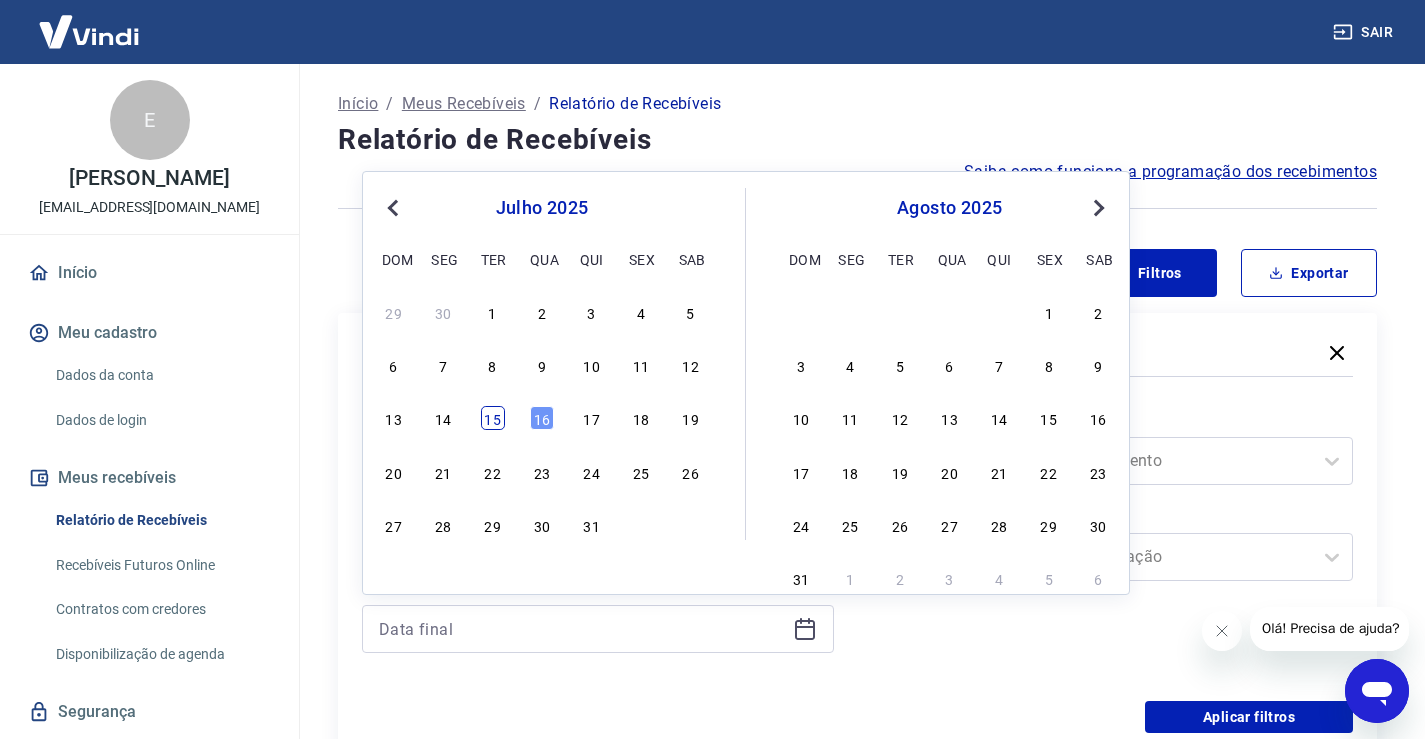 click on "15" at bounding box center (493, 418) 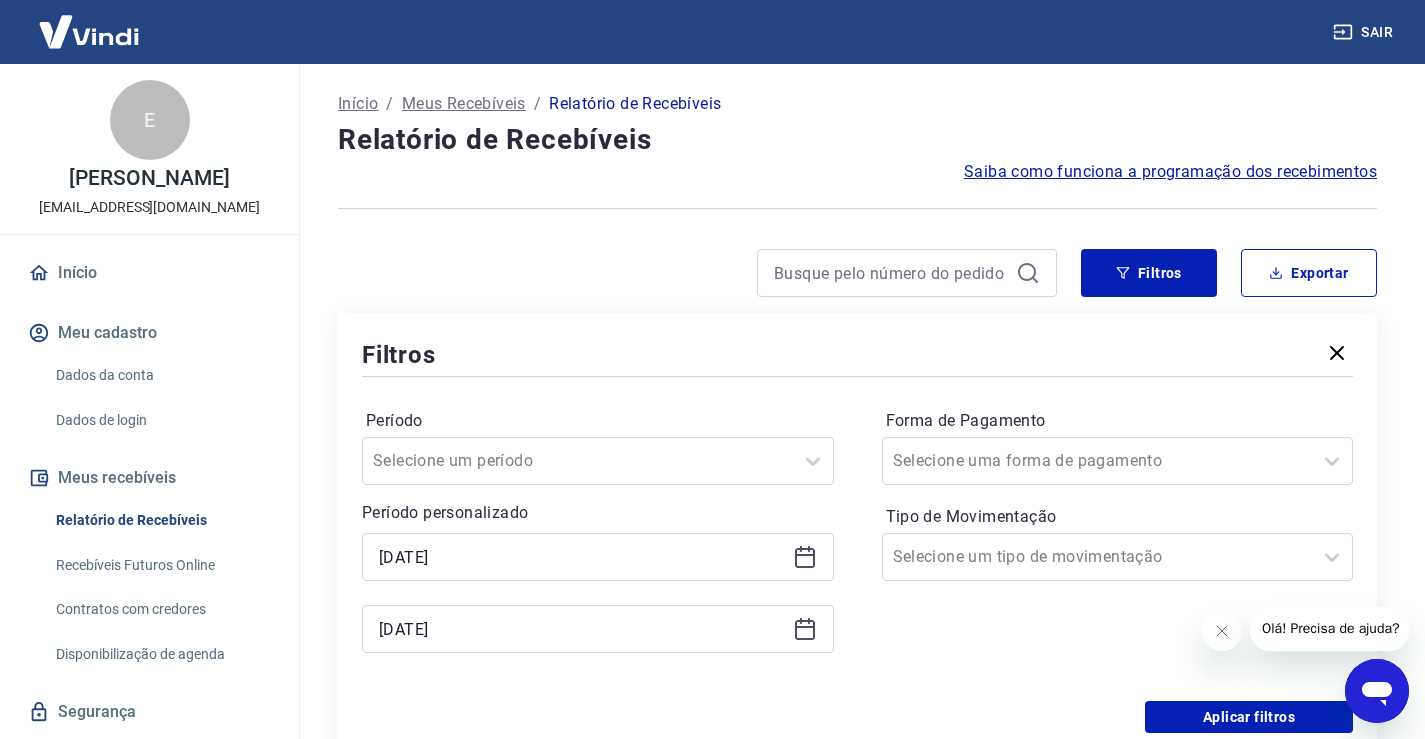 type on "[DATE]" 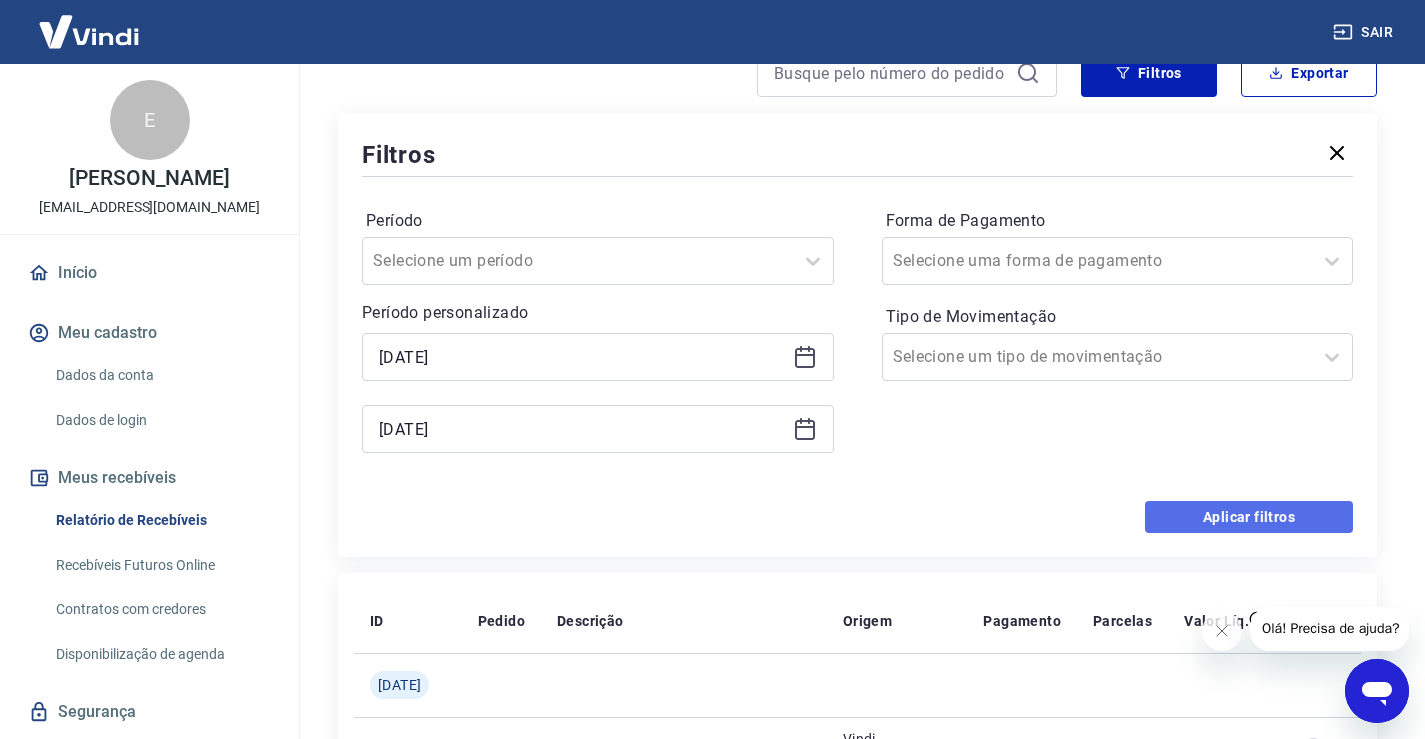 click on "Aplicar filtros" at bounding box center (1249, 517) 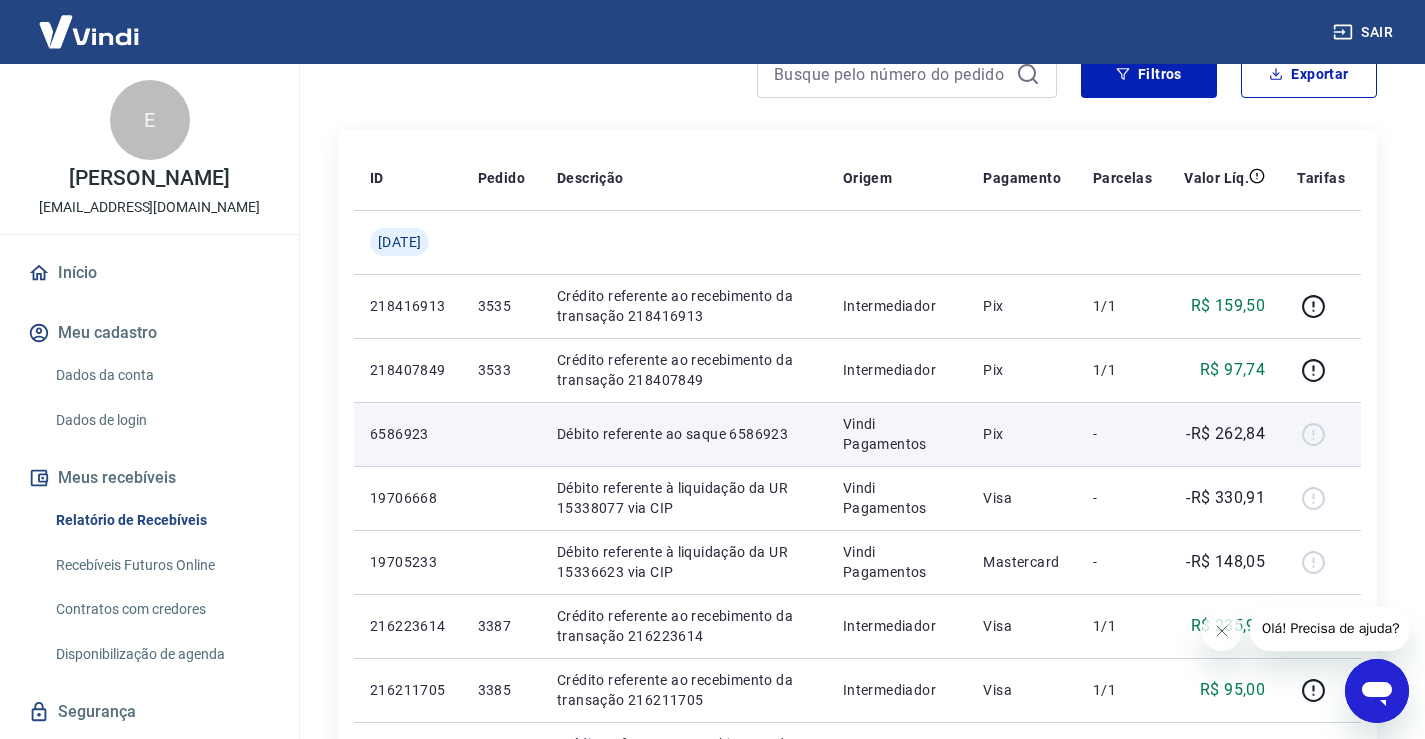 scroll, scrollTop: 200, scrollLeft: 0, axis: vertical 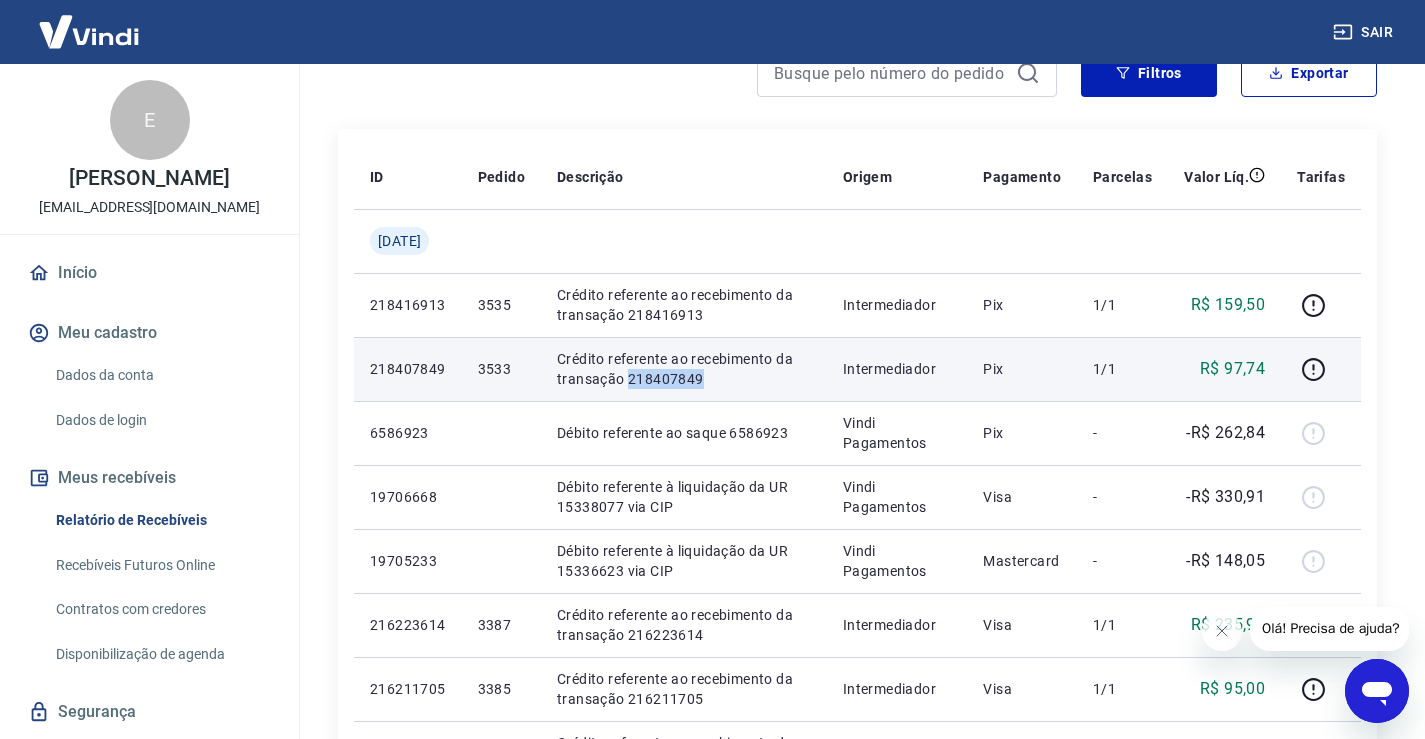 drag, startPoint x: 719, startPoint y: 382, endPoint x: 632, endPoint y: 383, distance: 87.005745 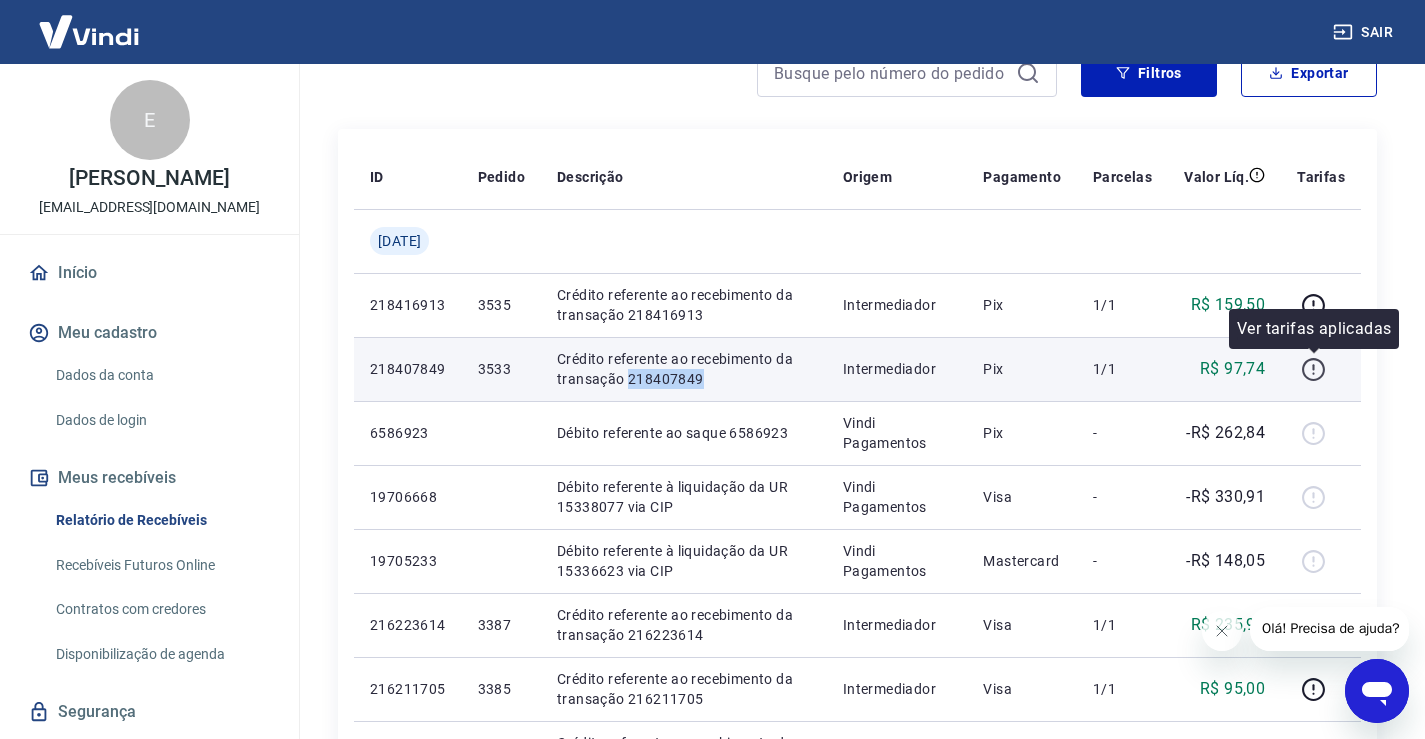 click 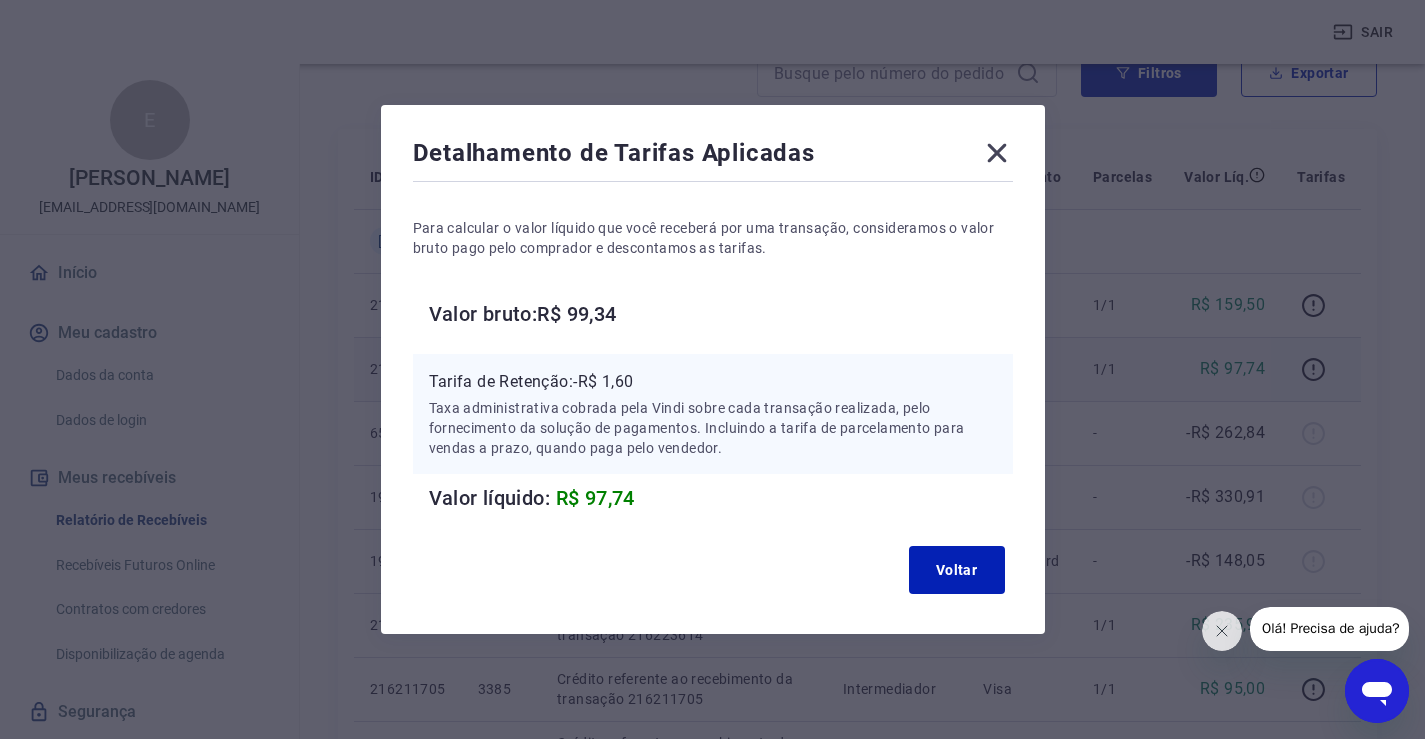 click 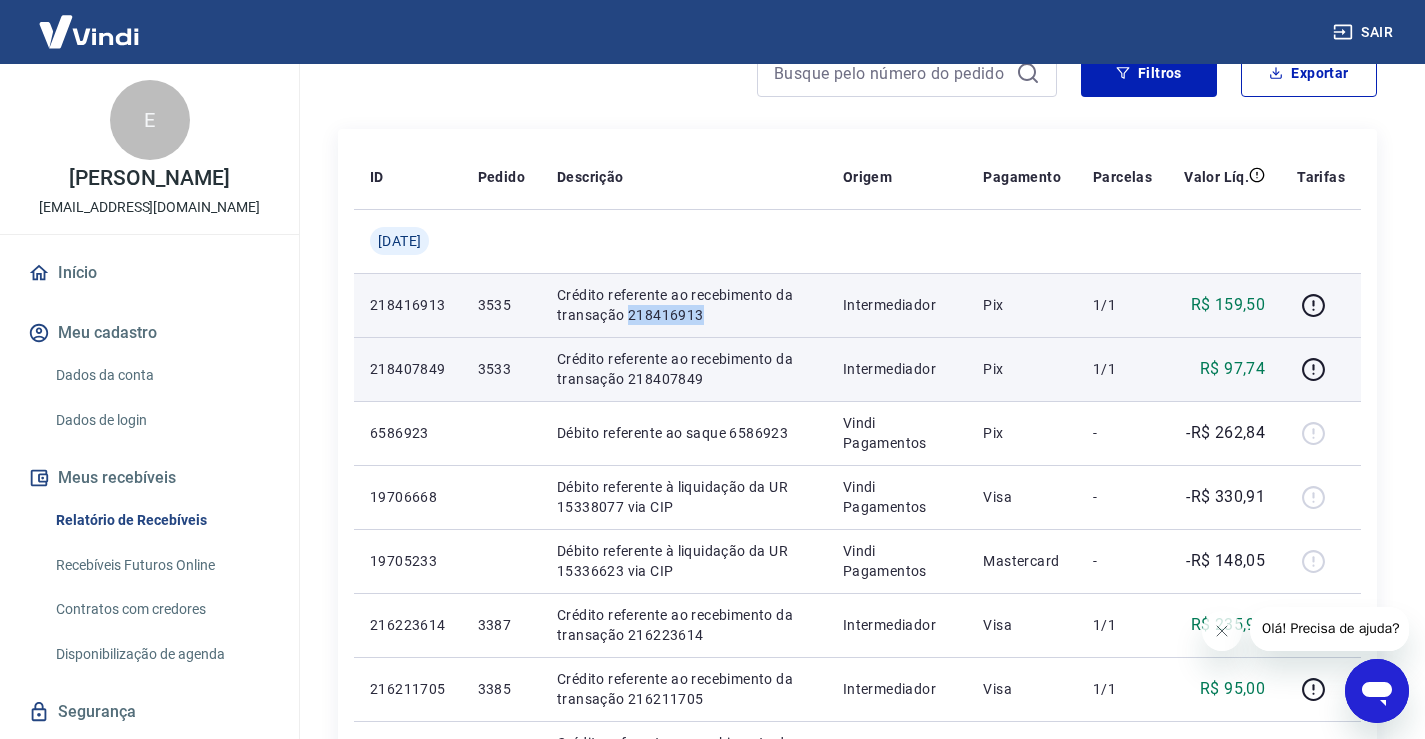 drag, startPoint x: 732, startPoint y: 317, endPoint x: 631, endPoint y: 320, distance: 101.04455 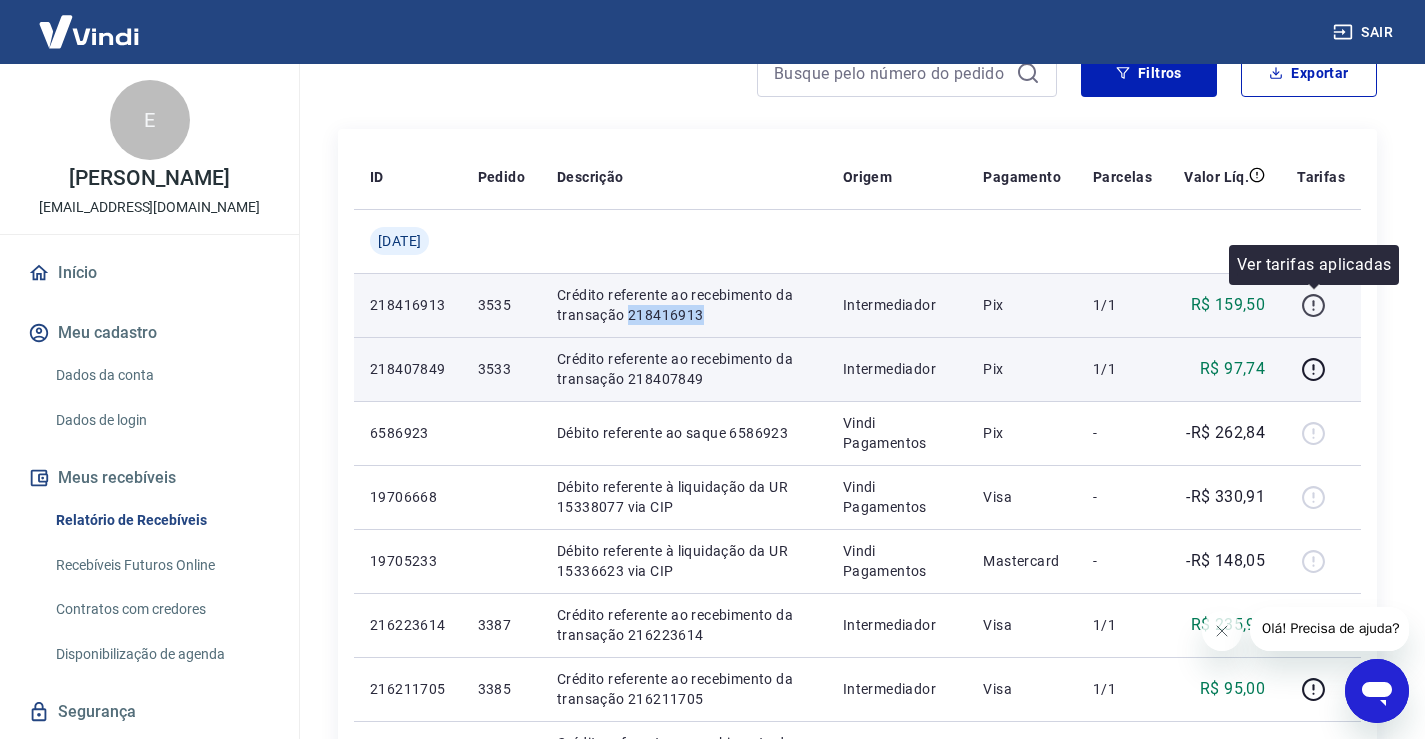 click 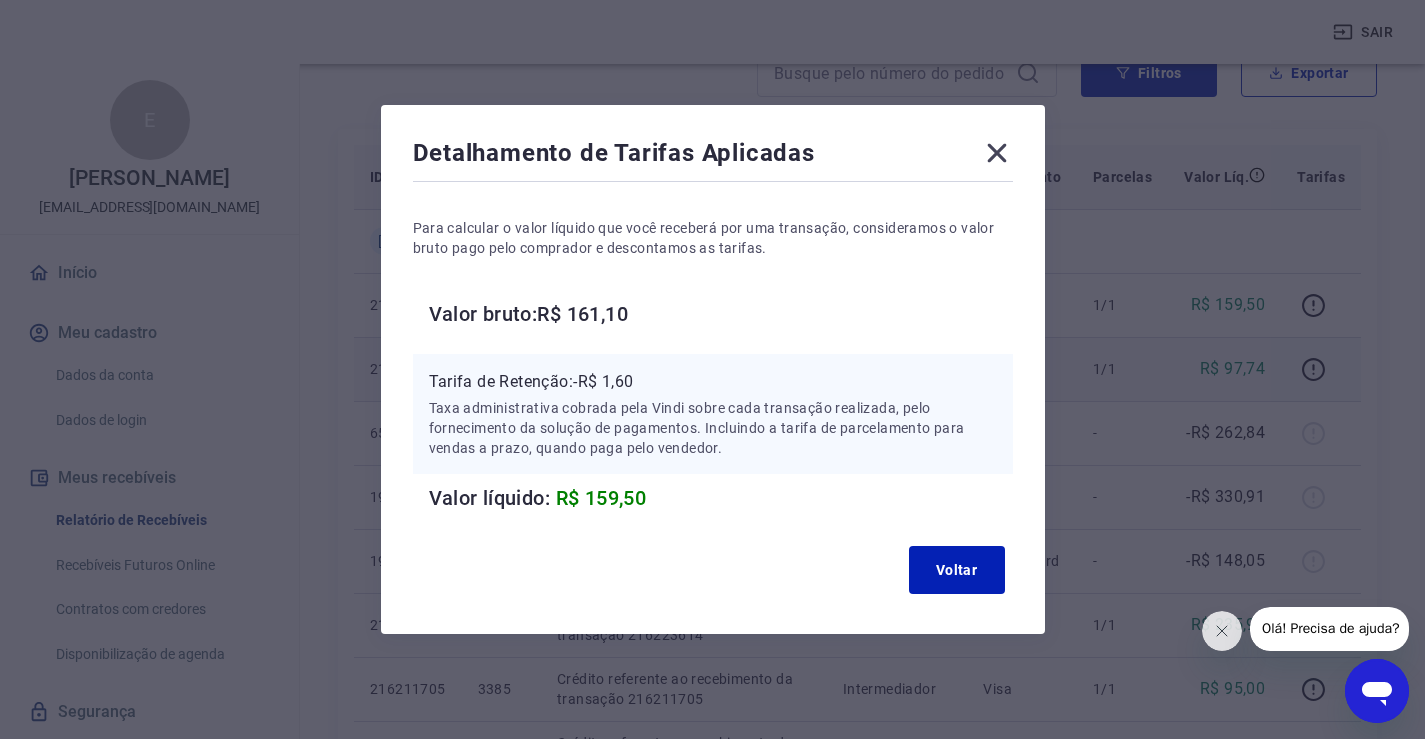 click 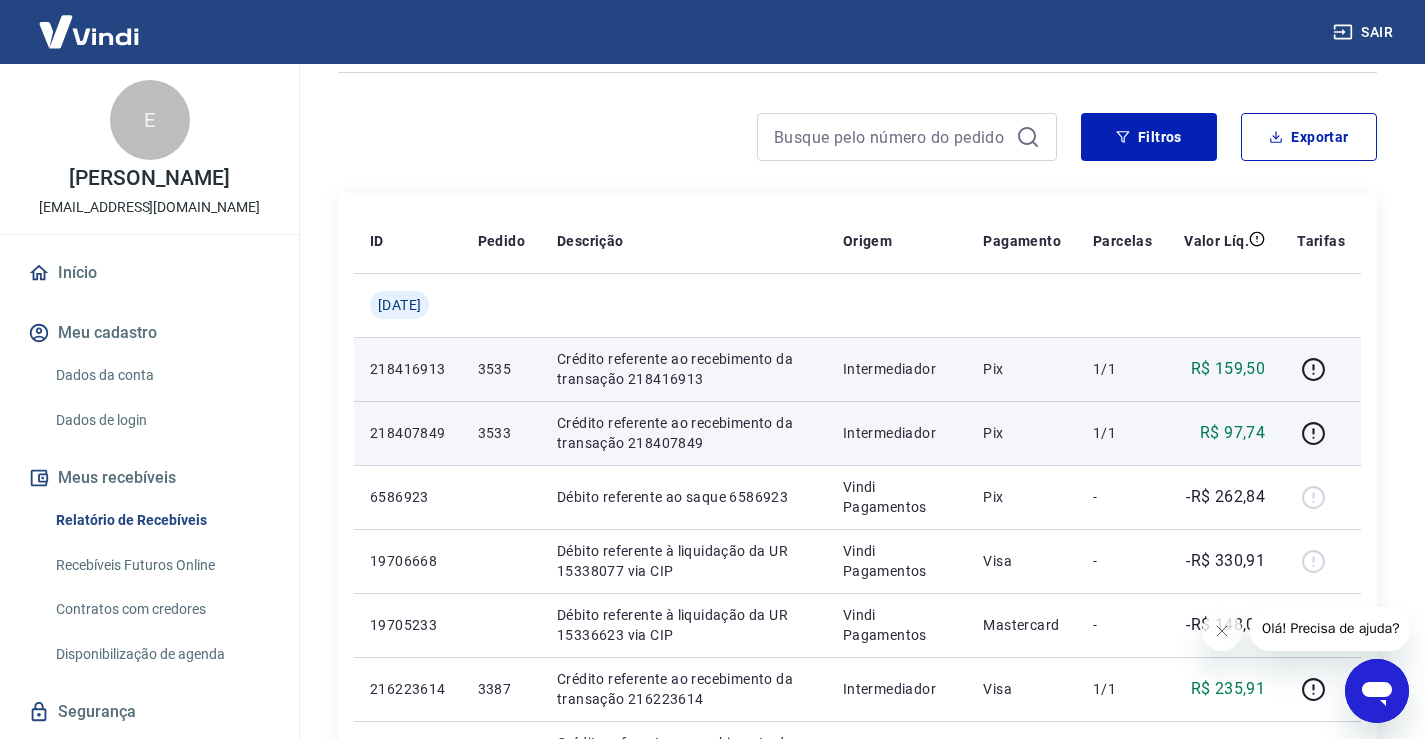 scroll, scrollTop: 100, scrollLeft: 0, axis: vertical 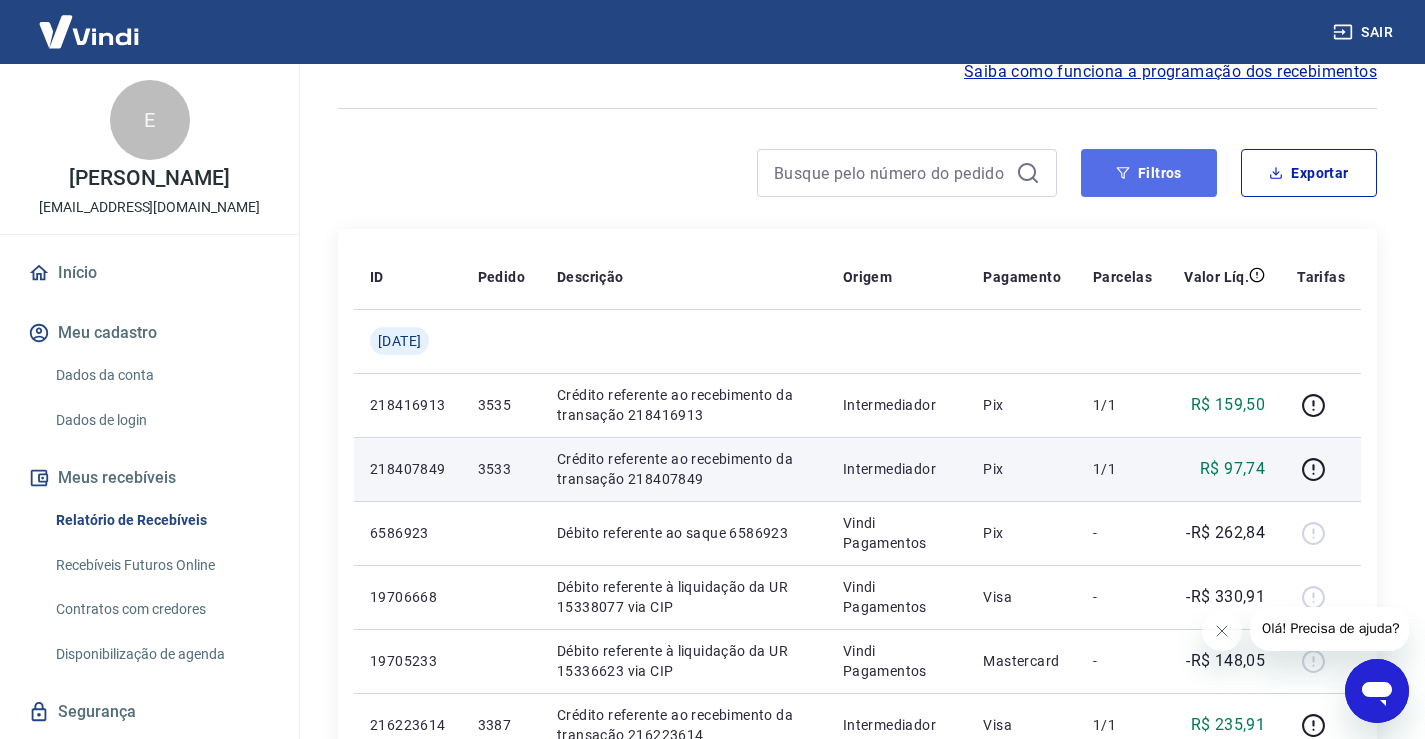 click on "Filtros" at bounding box center (1149, 173) 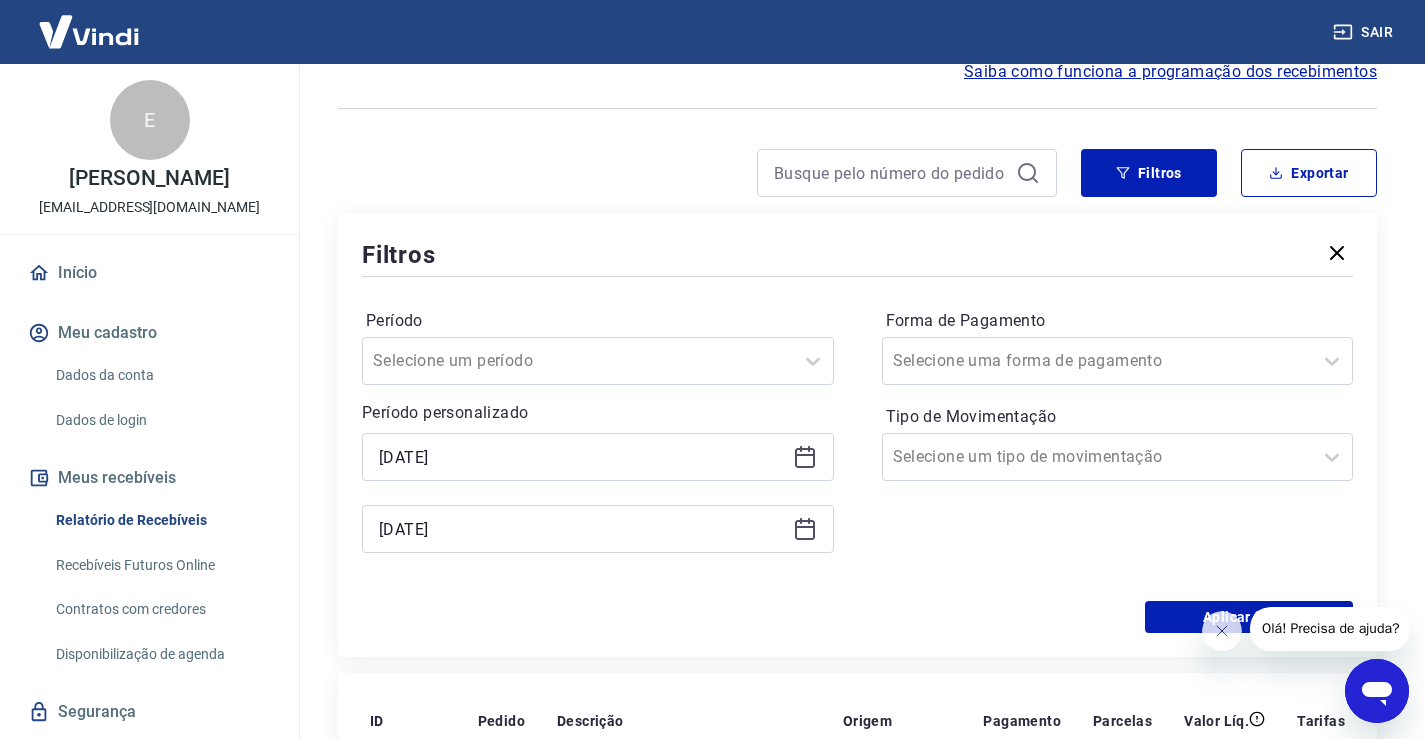 click 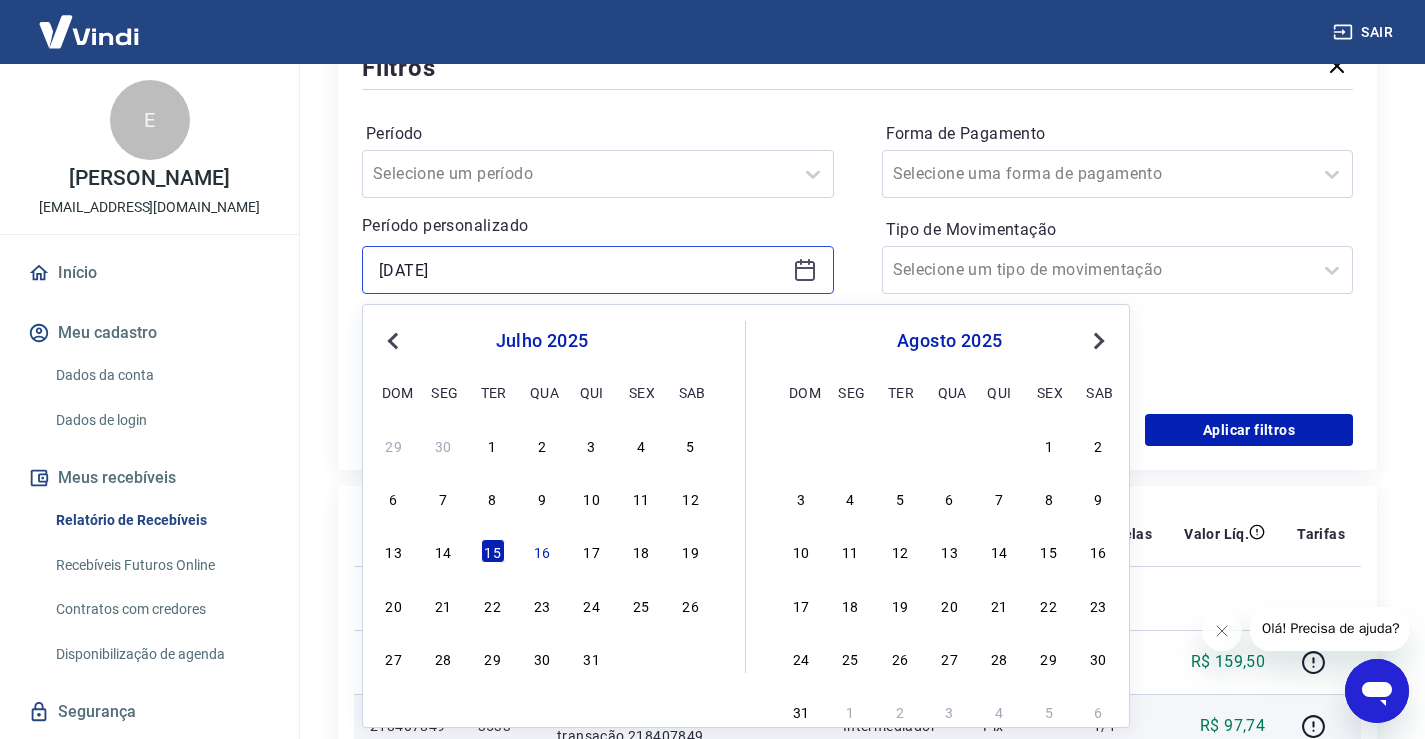 scroll, scrollTop: 300, scrollLeft: 0, axis: vertical 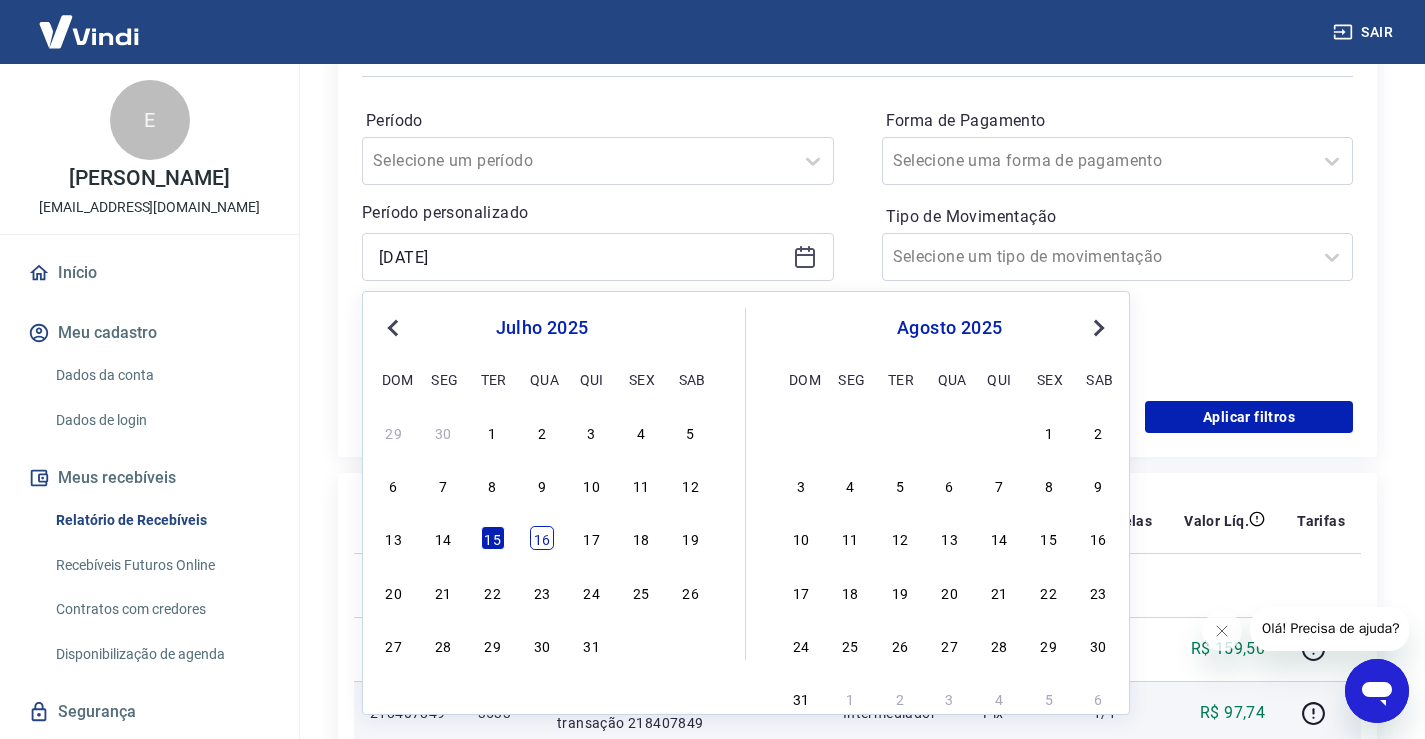 click on "16" at bounding box center (542, 538) 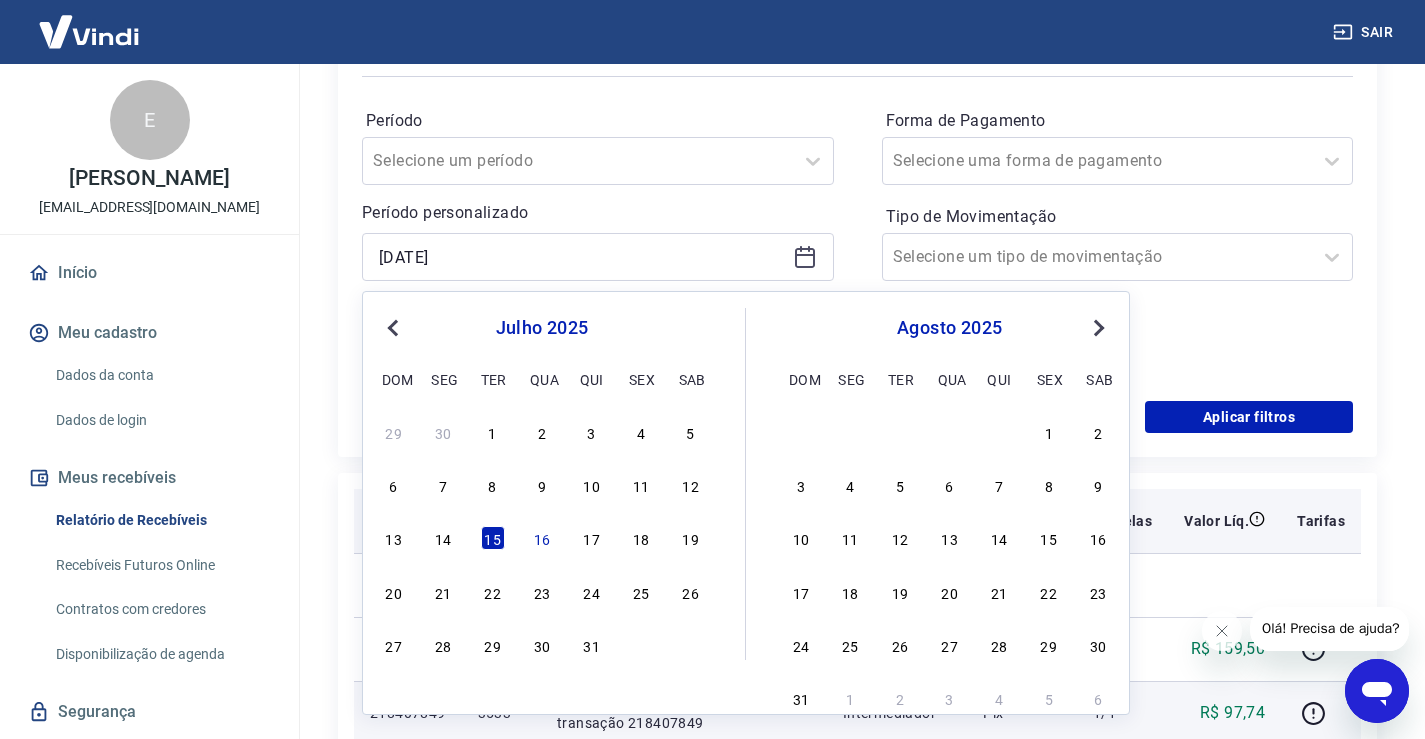 click on "Pedido" at bounding box center (501, 521) 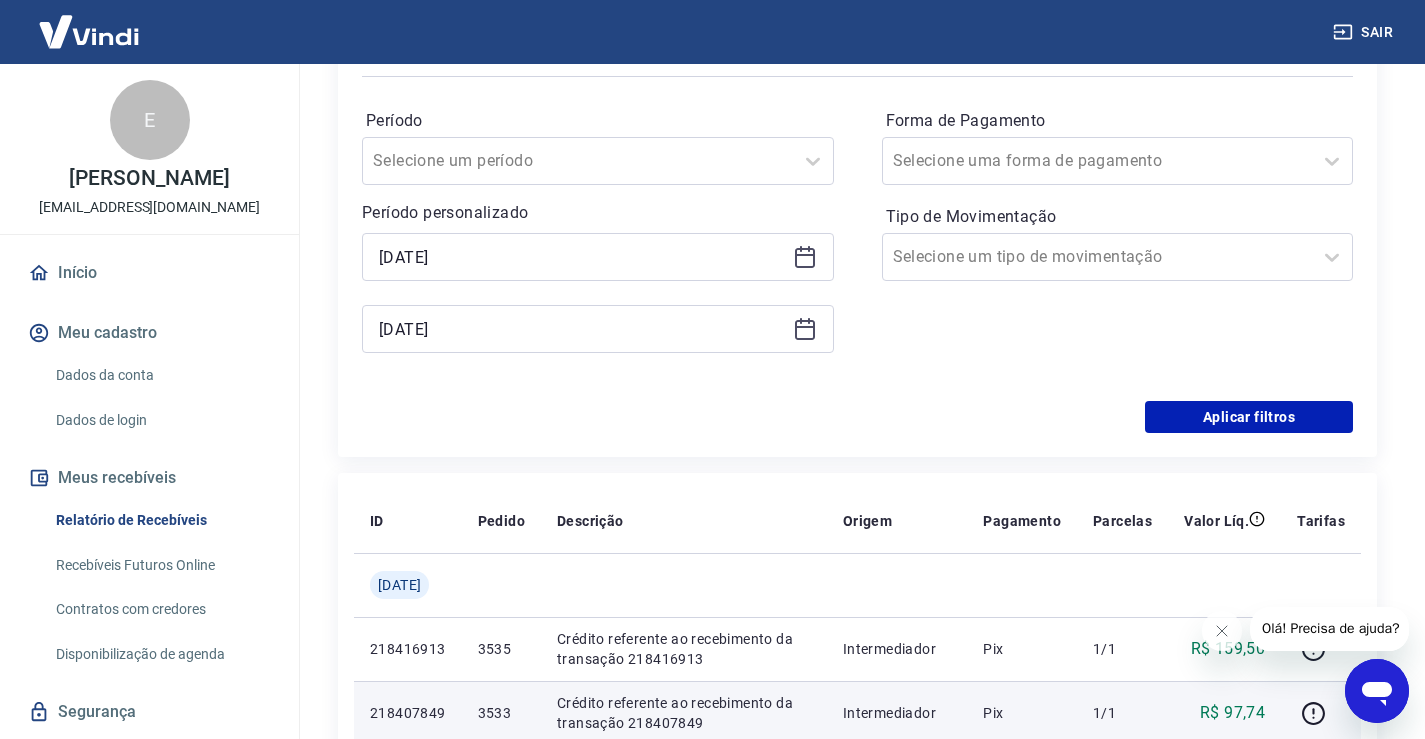 click 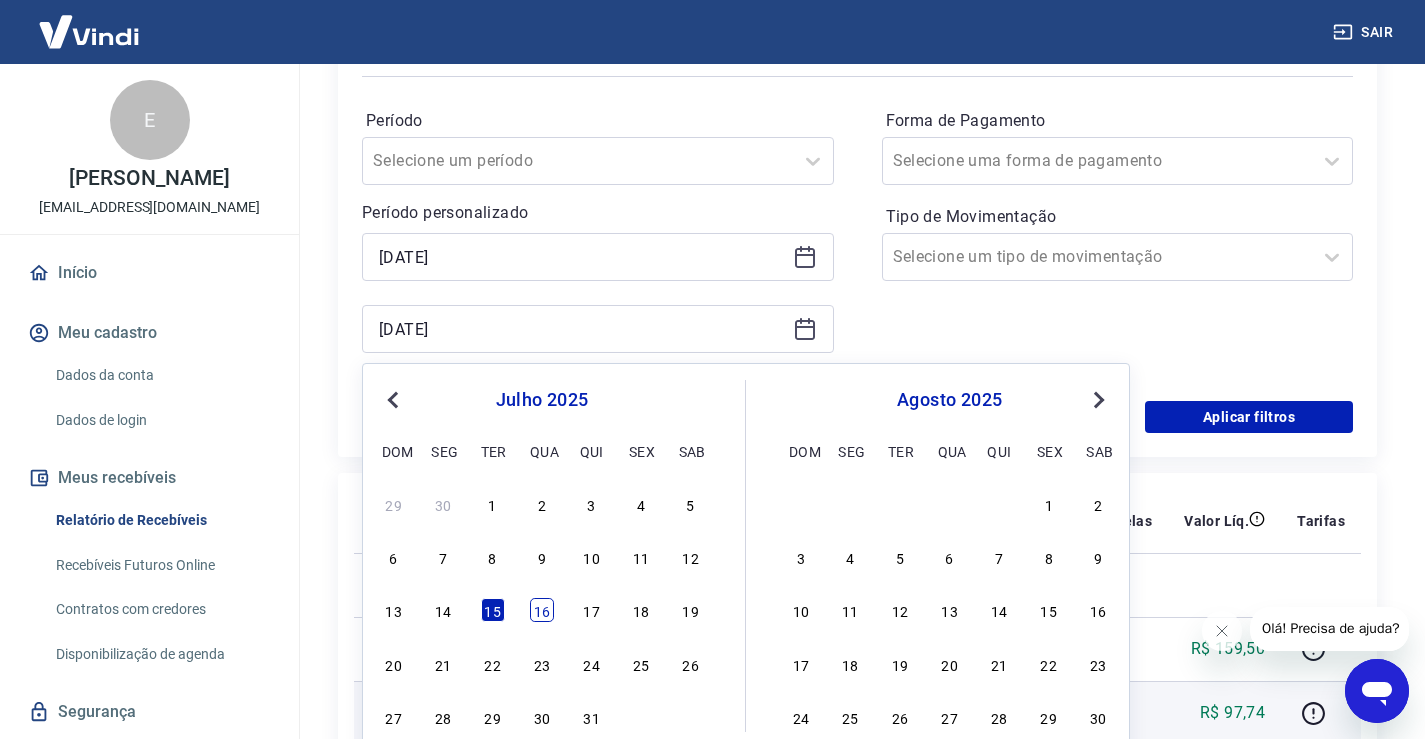 click on "16" at bounding box center (542, 610) 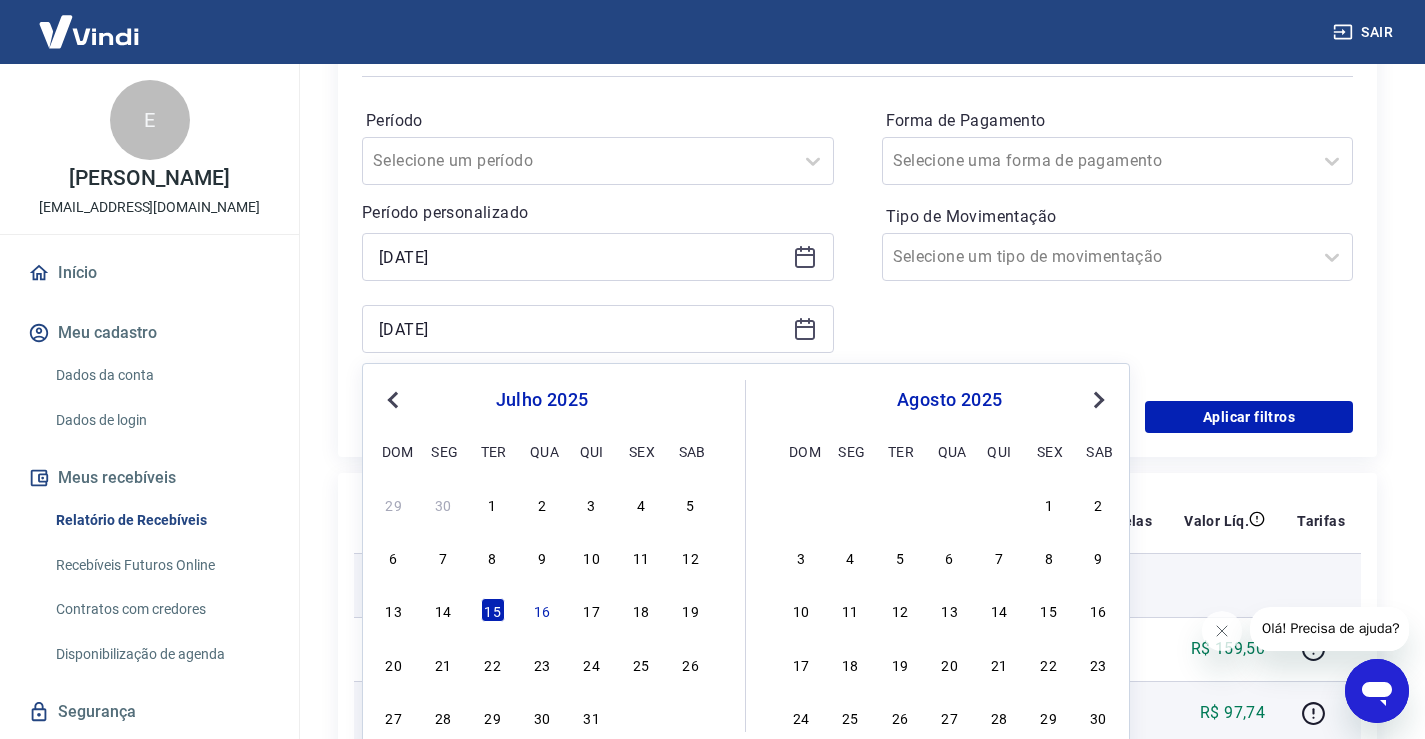 click at bounding box center (501, 585) 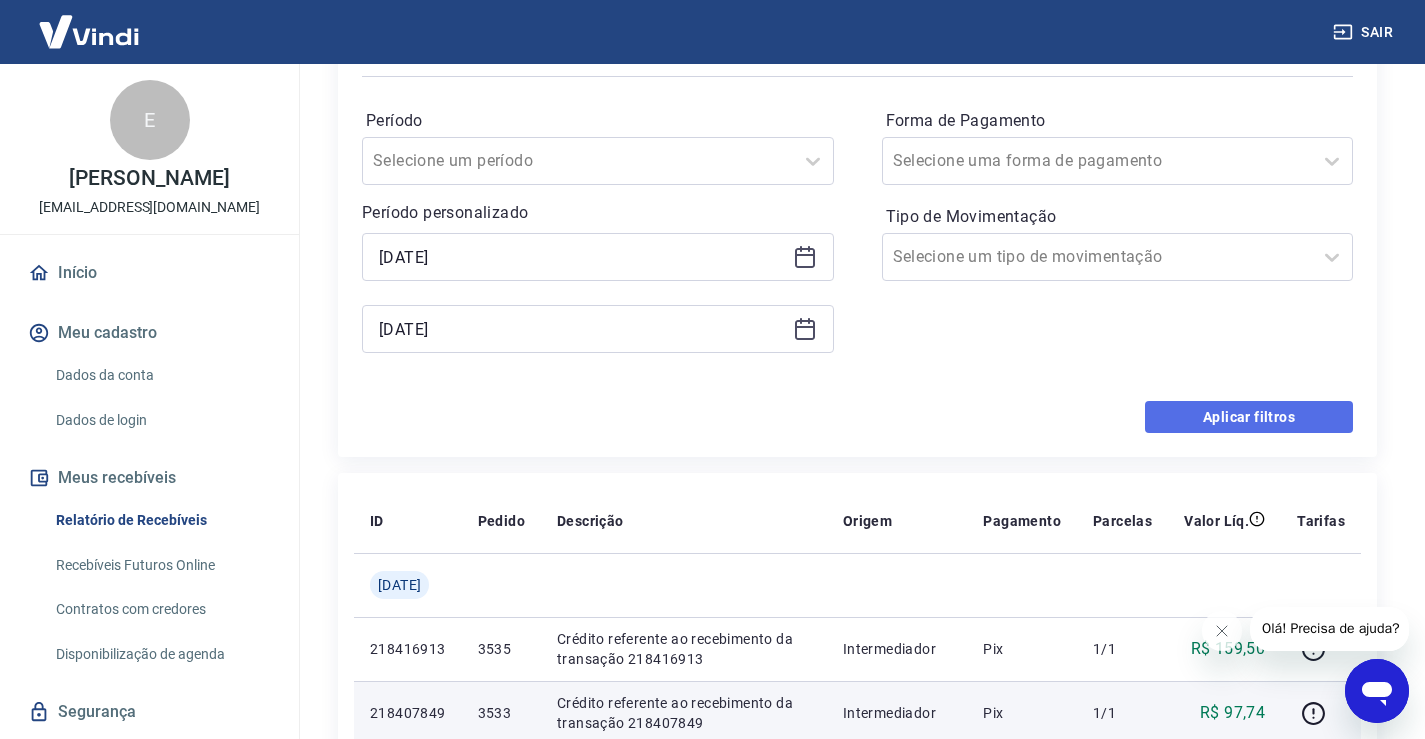 click on "Aplicar filtros" at bounding box center (1249, 417) 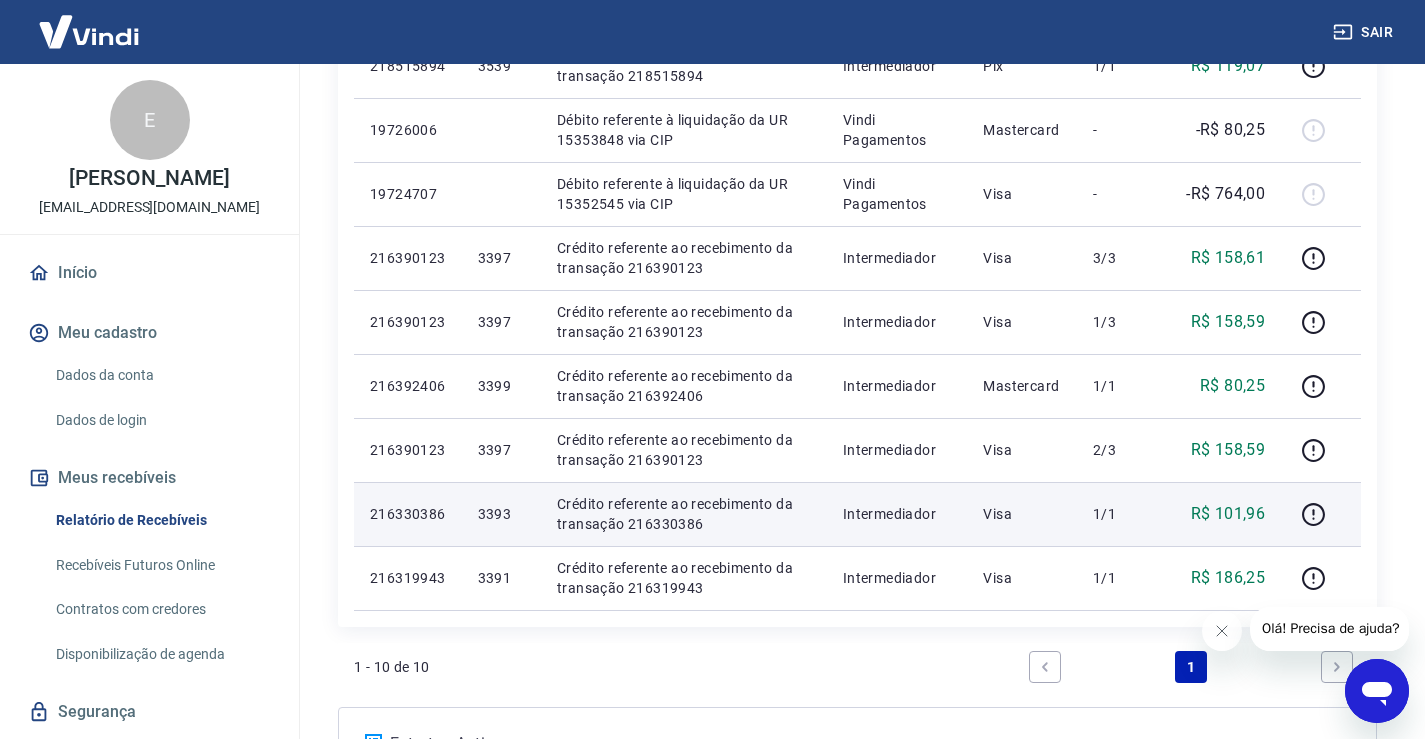 scroll, scrollTop: 703, scrollLeft: 0, axis: vertical 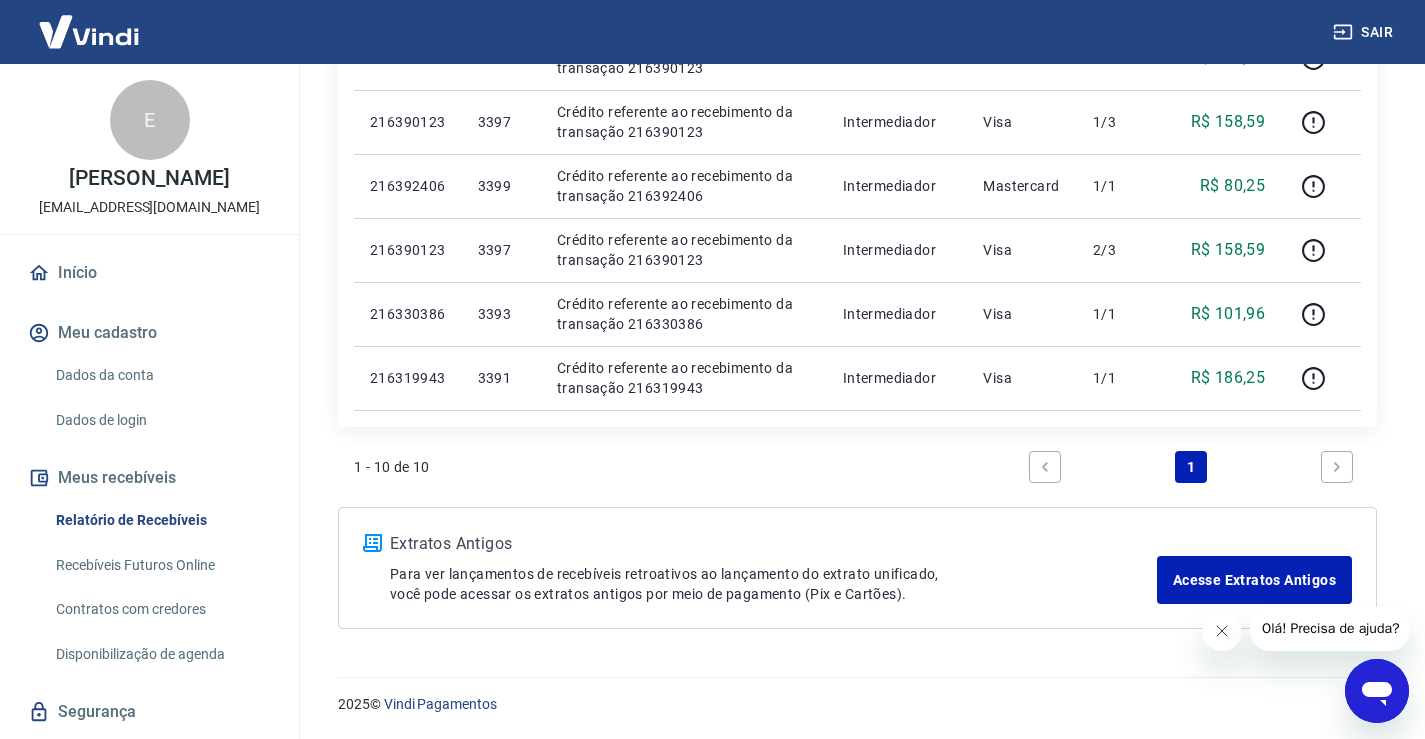 click at bounding box center (1221, 631) 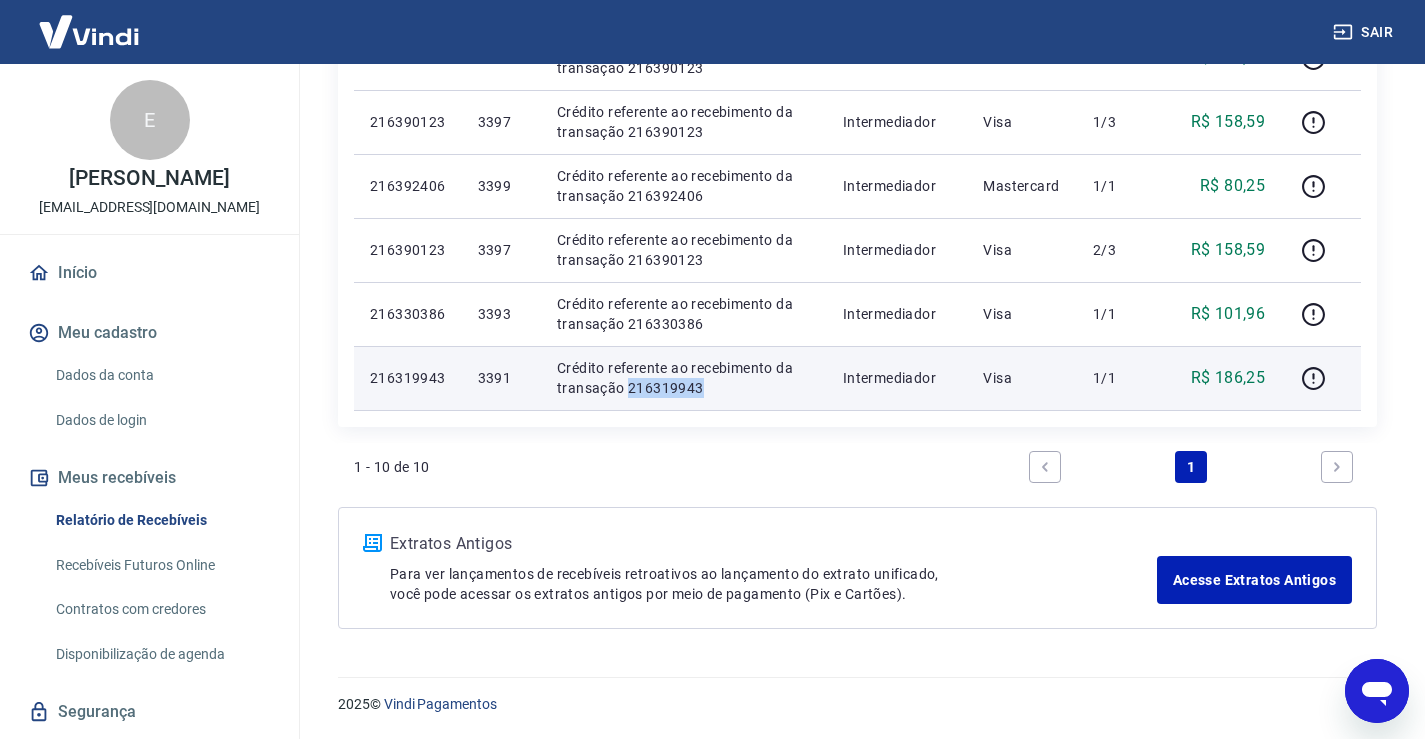 drag, startPoint x: 726, startPoint y: 390, endPoint x: 639, endPoint y: 389, distance: 87.005745 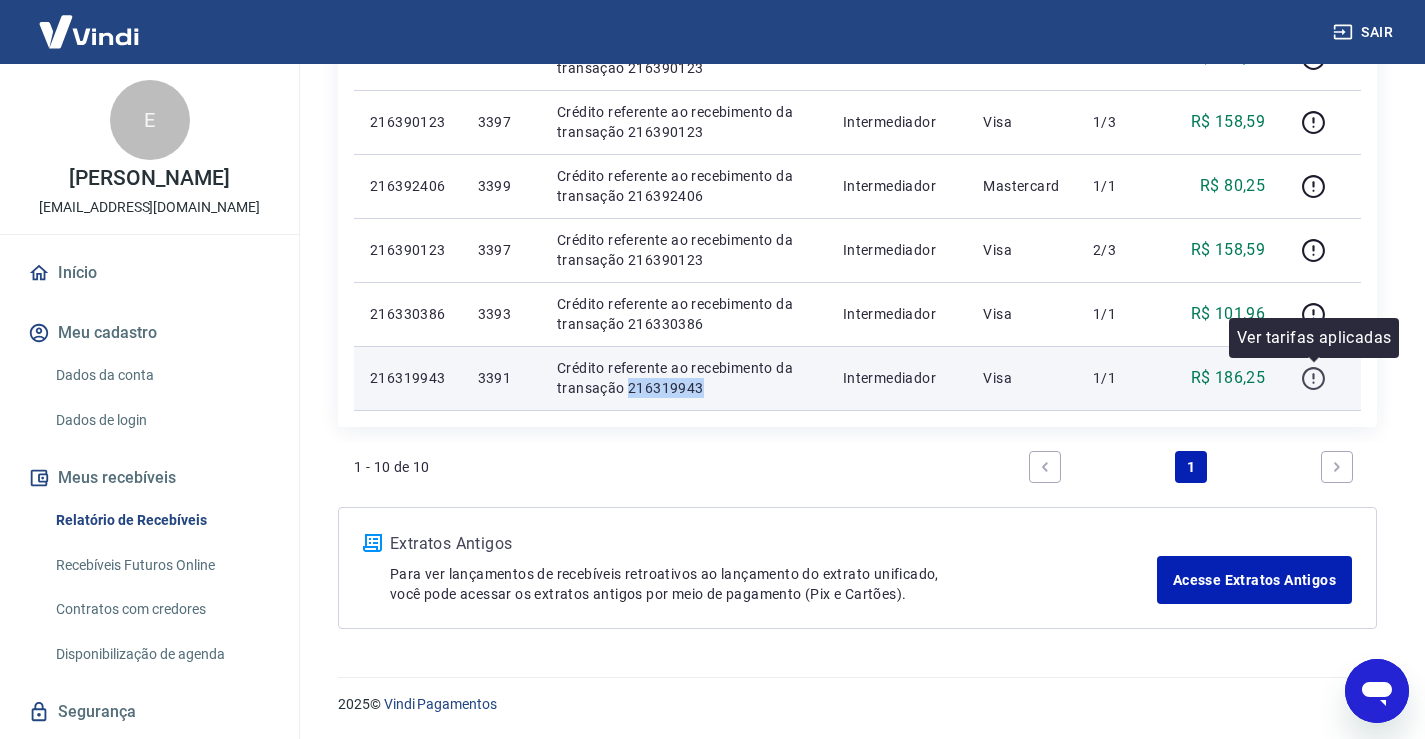 click 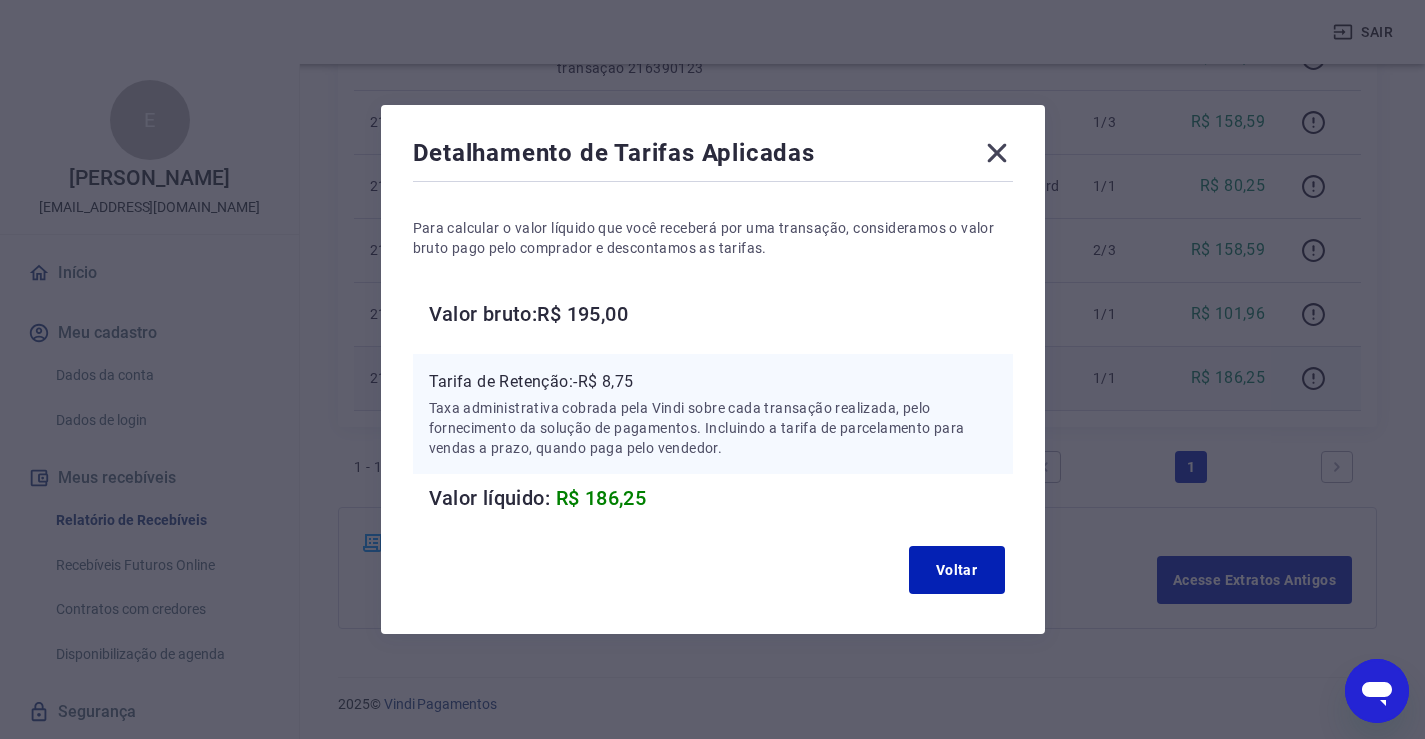 click 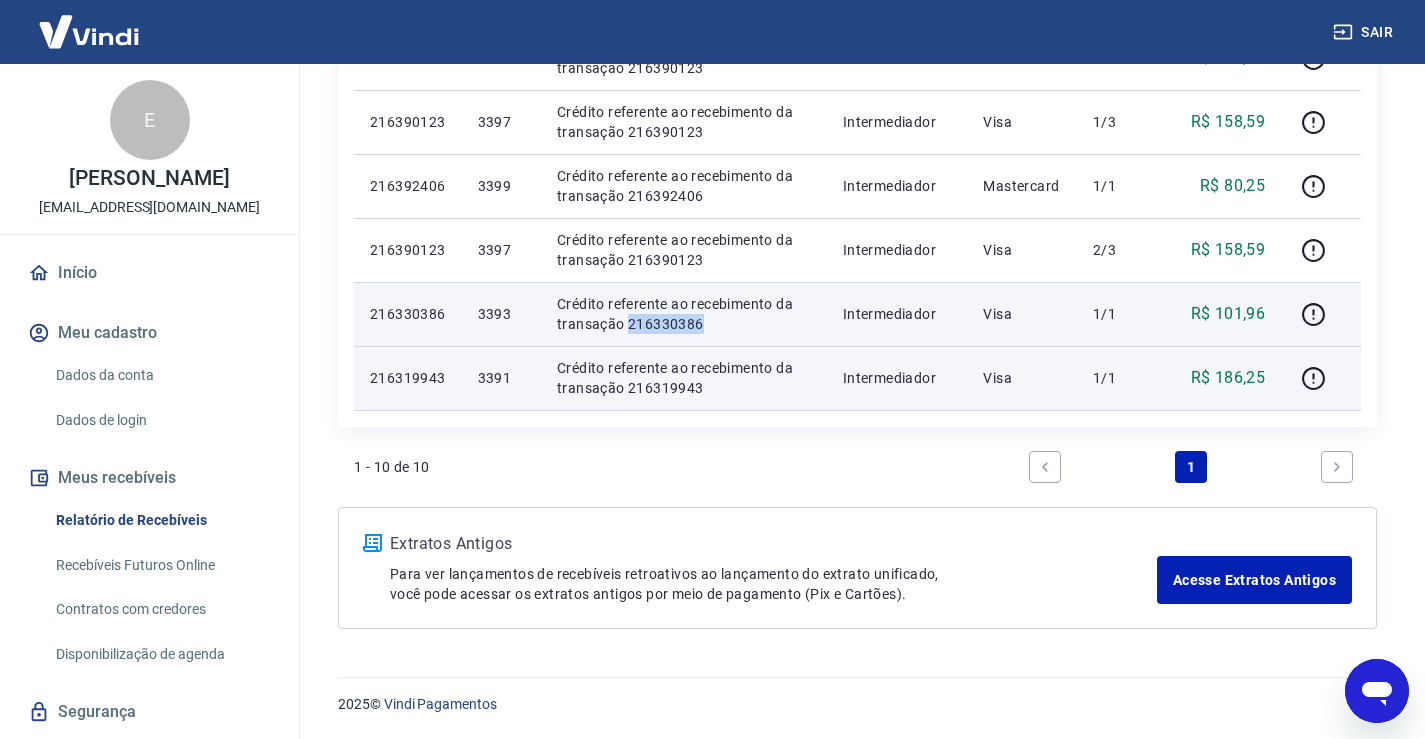drag, startPoint x: 682, startPoint y: 325, endPoint x: 637, endPoint y: 327, distance: 45.044422 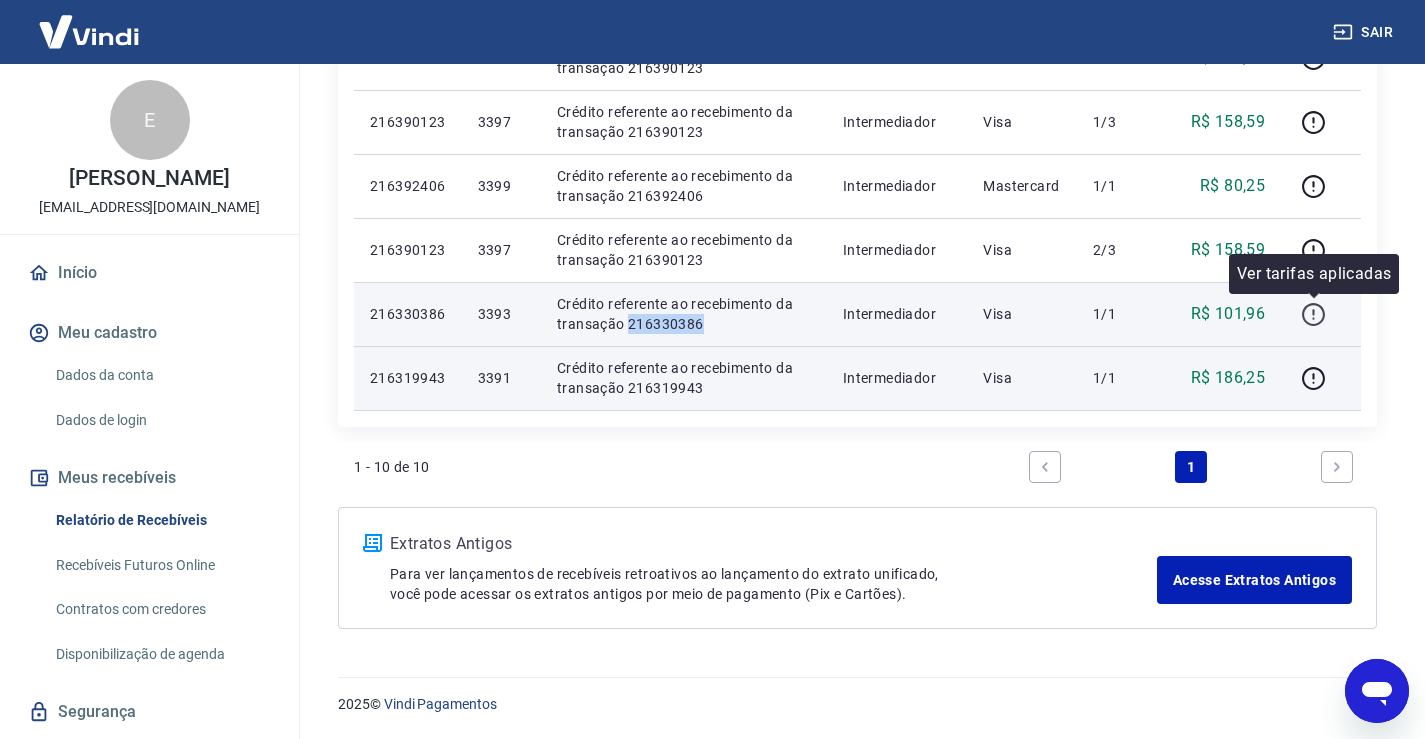 click 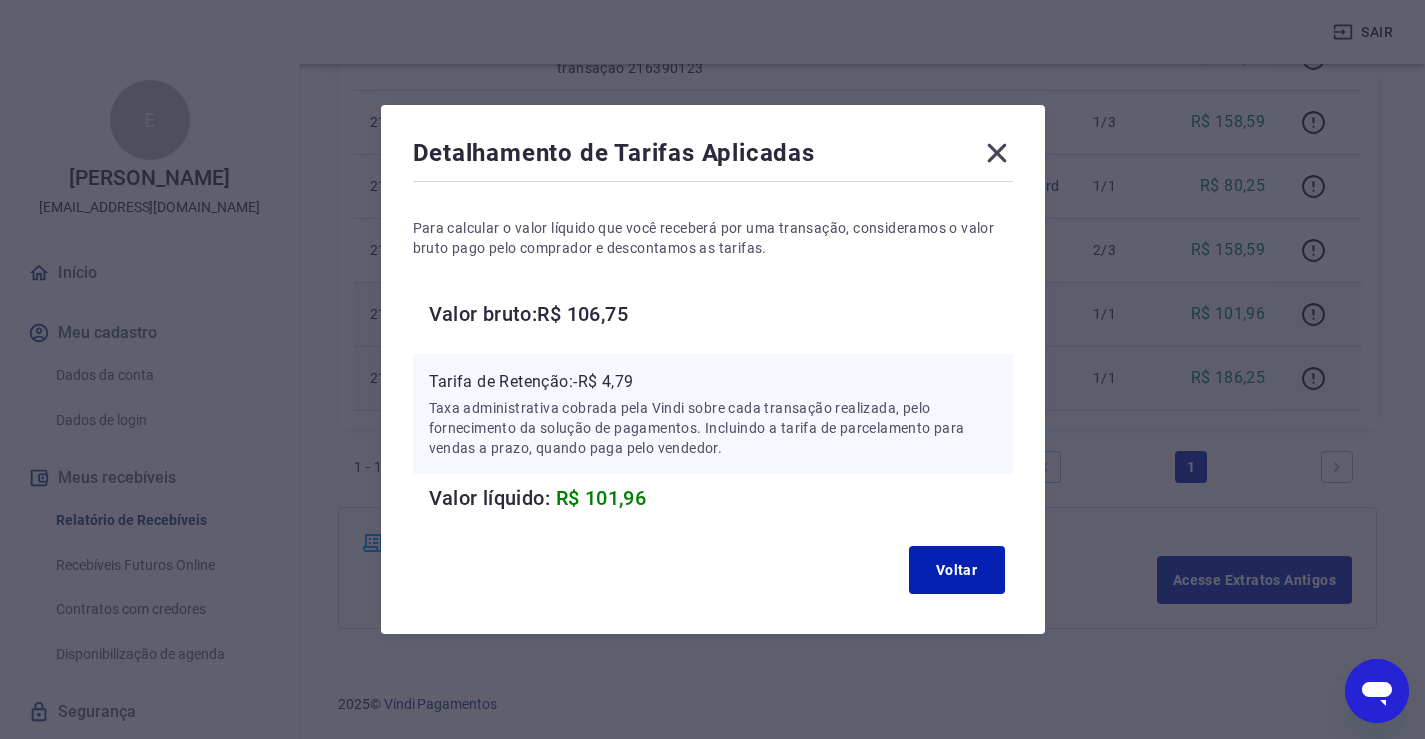 click 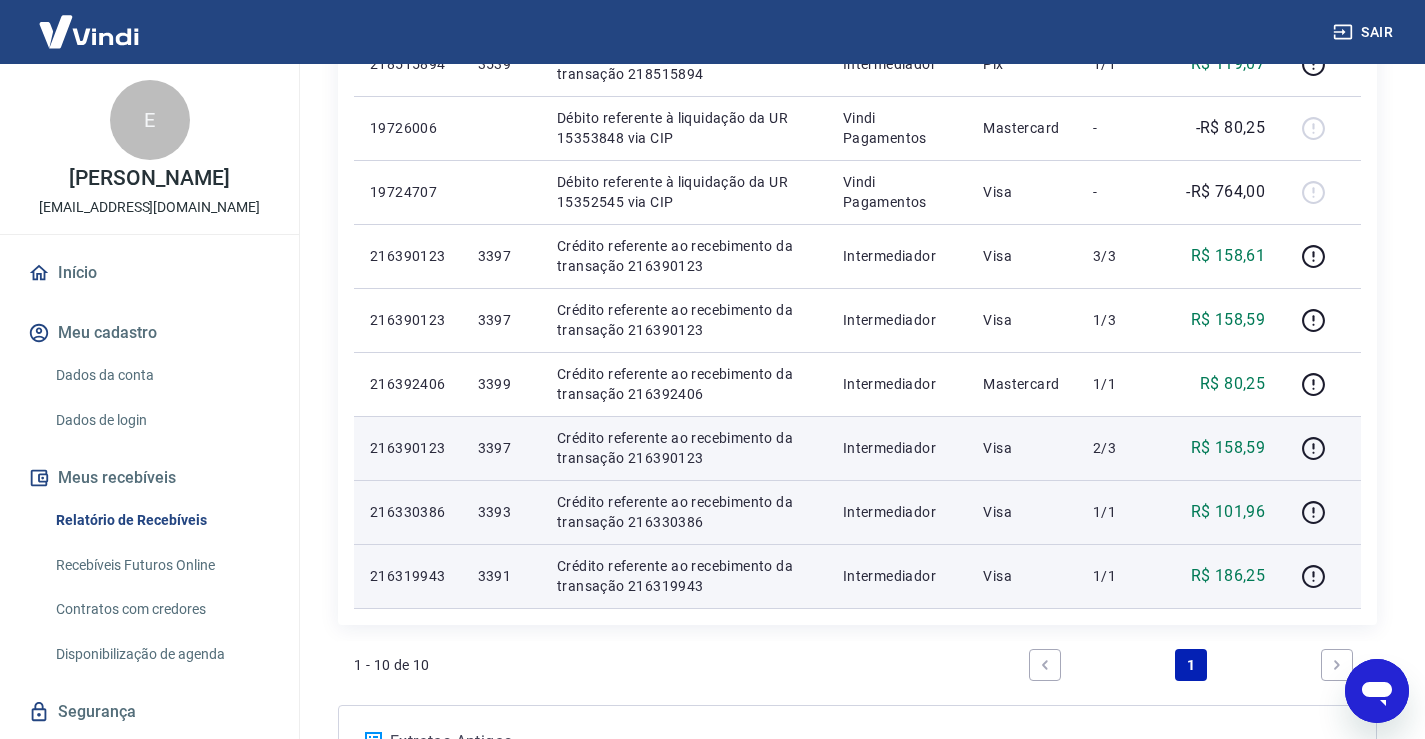 scroll, scrollTop: 503, scrollLeft: 0, axis: vertical 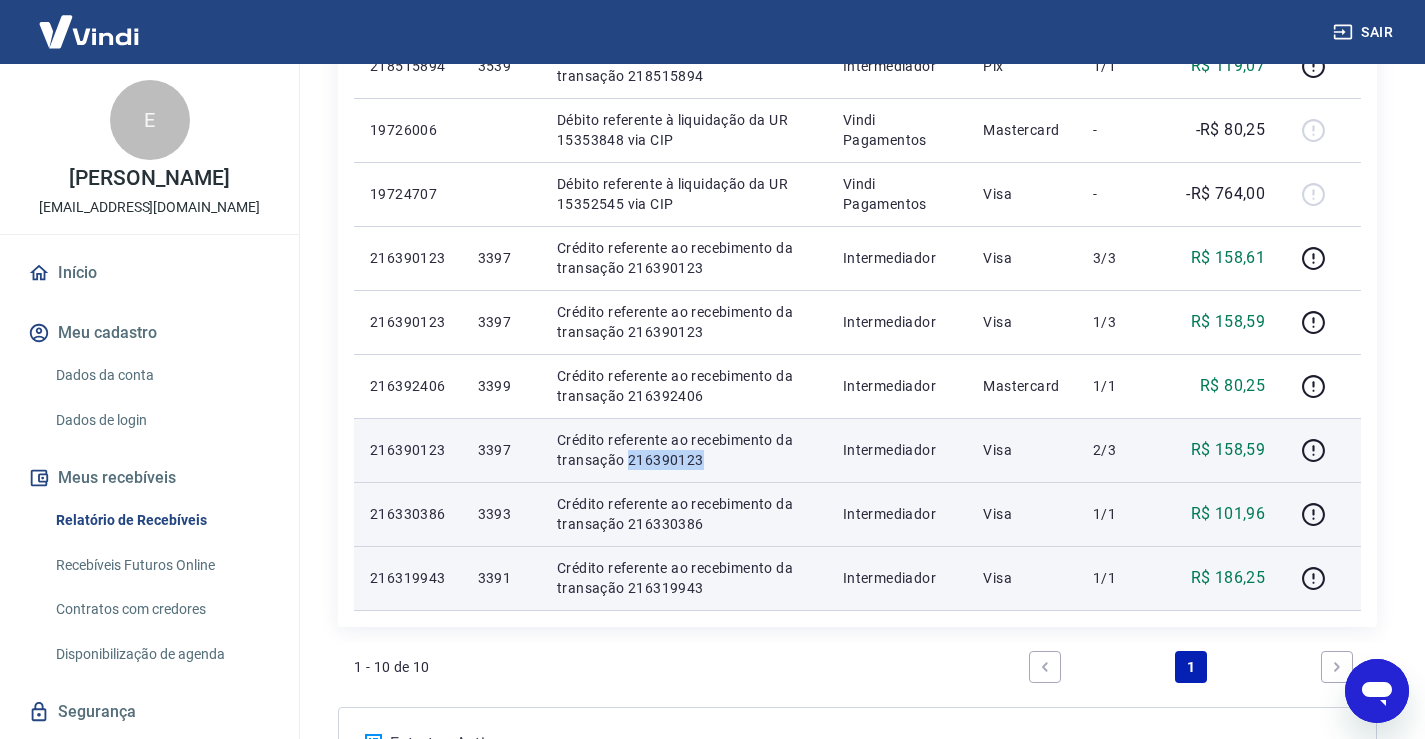 drag, startPoint x: 714, startPoint y: 463, endPoint x: 638, endPoint y: 469, distance: 76.23647 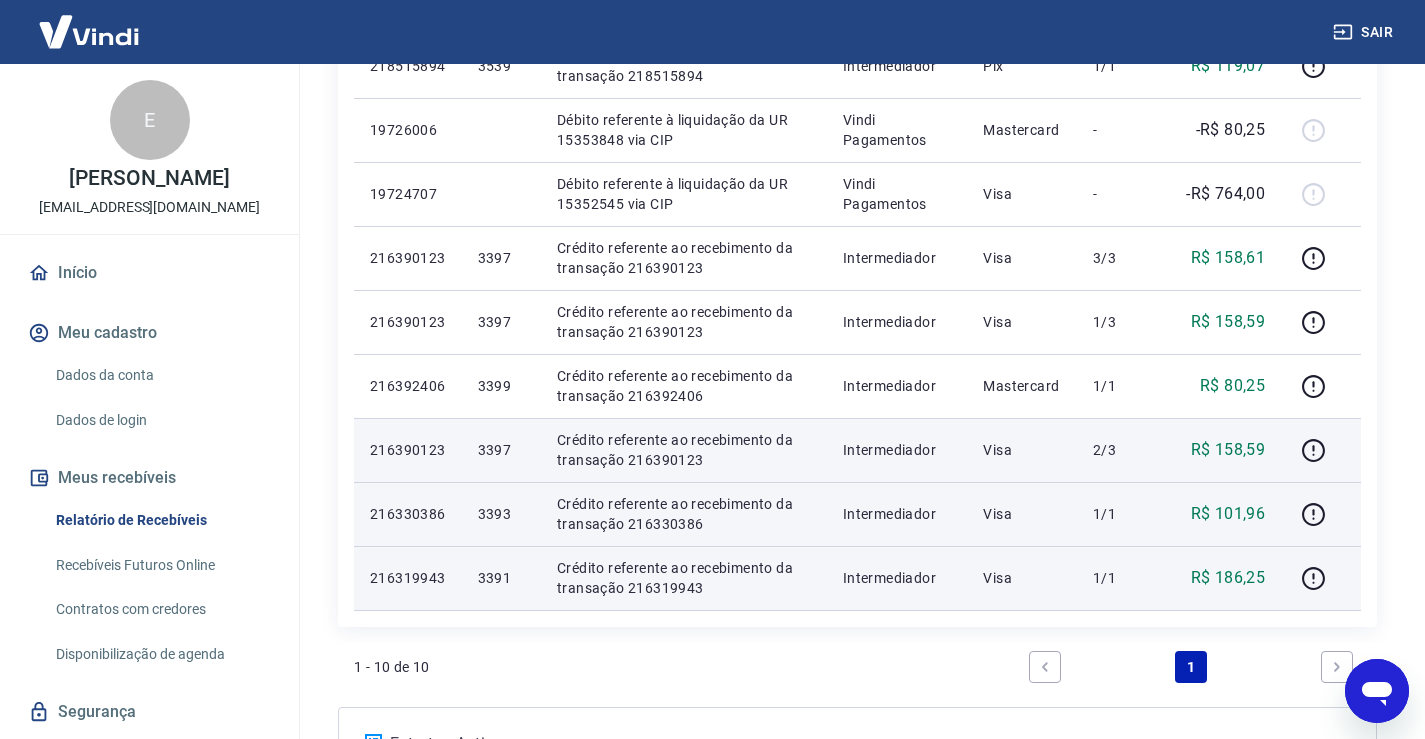 click on "Crédito referente ao recebimento da transação 216390123" at bounding box center [684, 450] 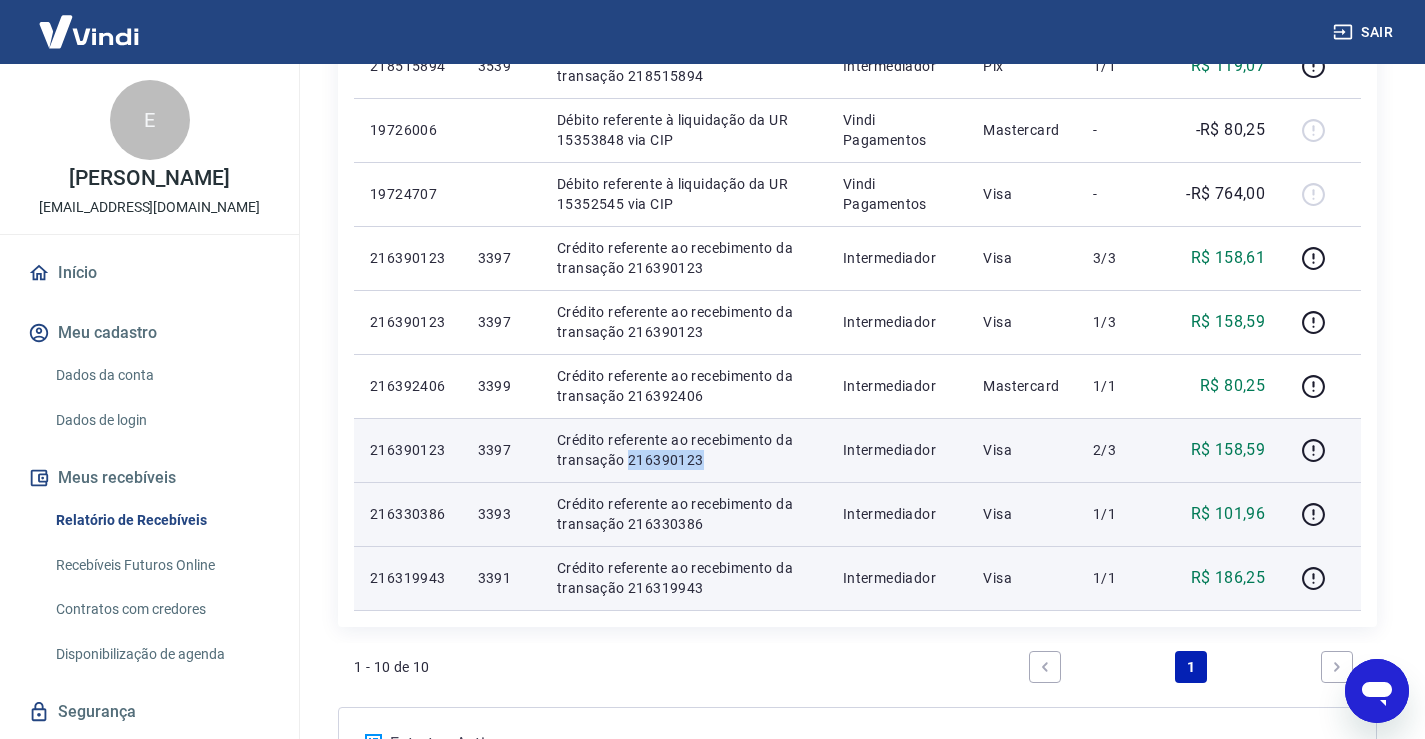 drag, startPoint x: 727, startPoint y: 454, endPoint x: 639, endPoint y: 457, distance: 88.051125 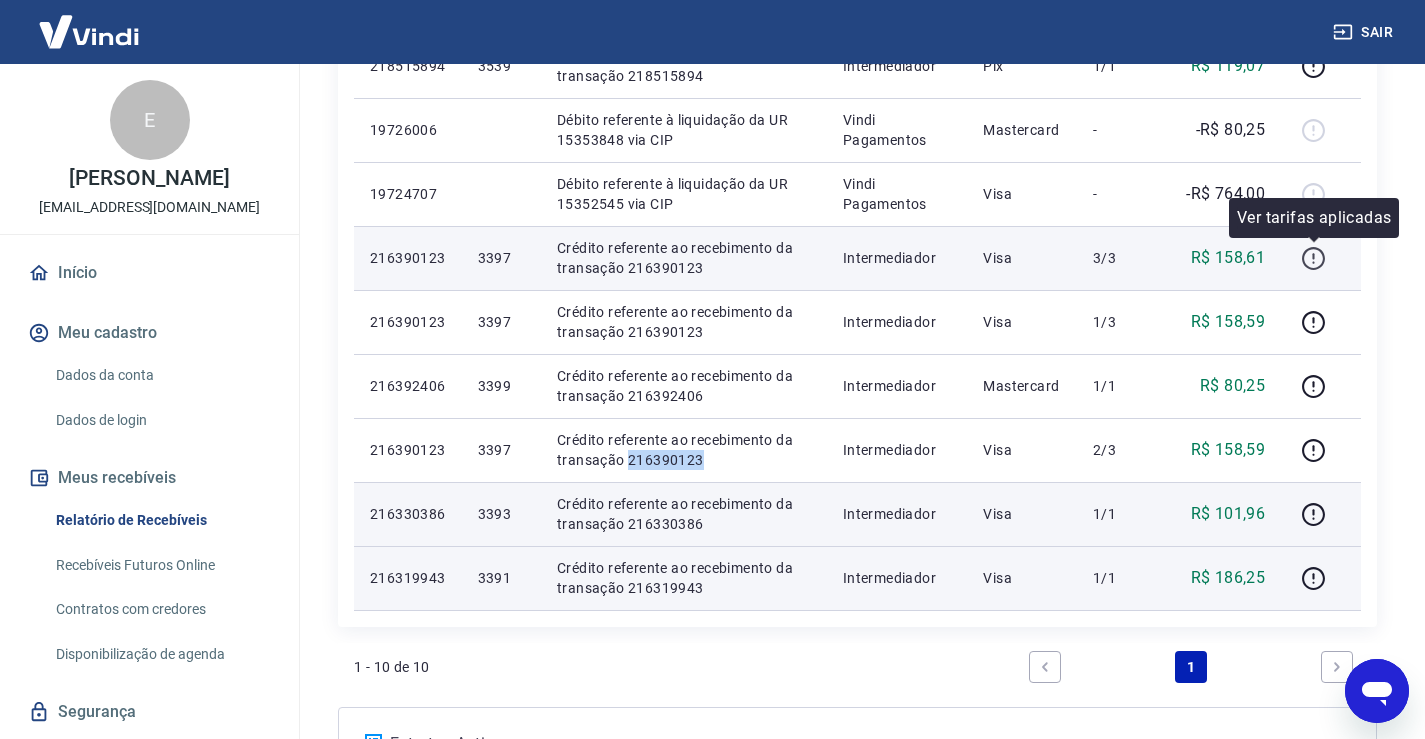 click 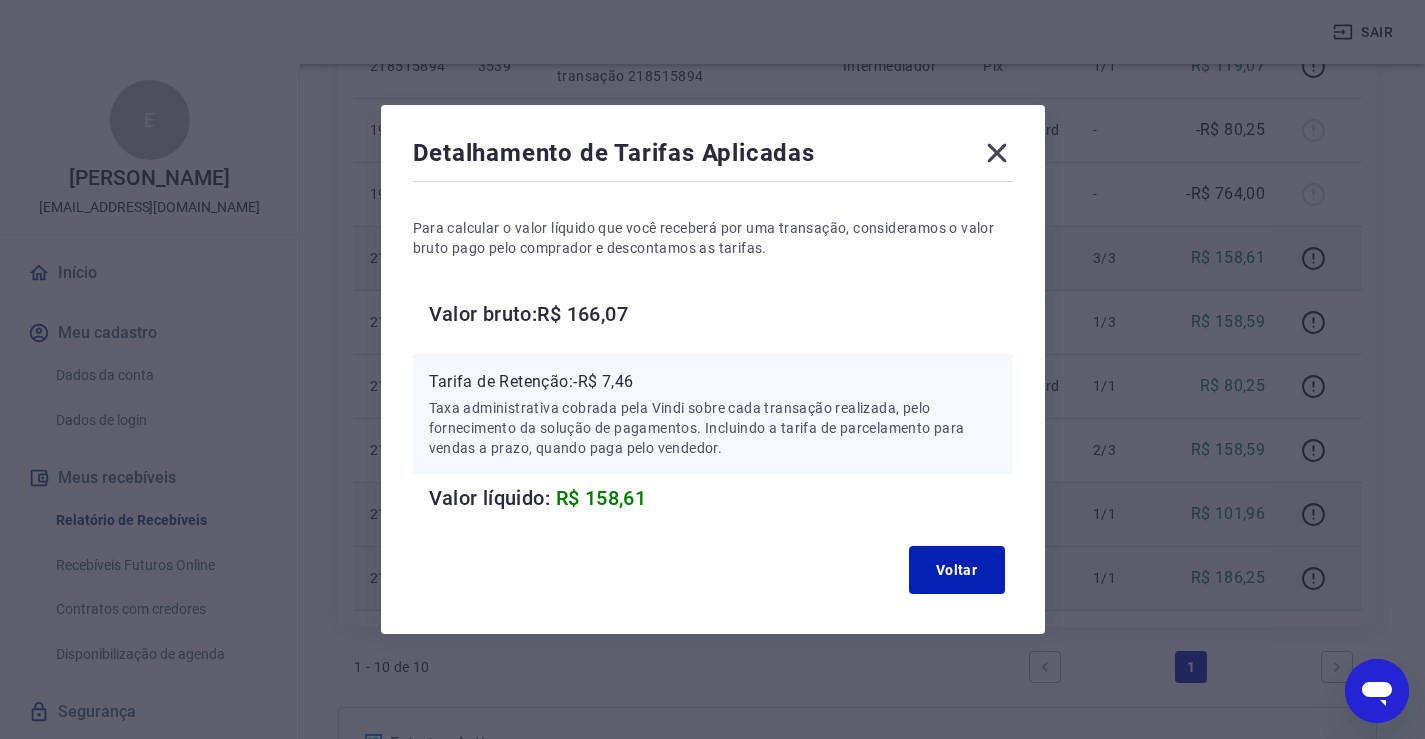 click 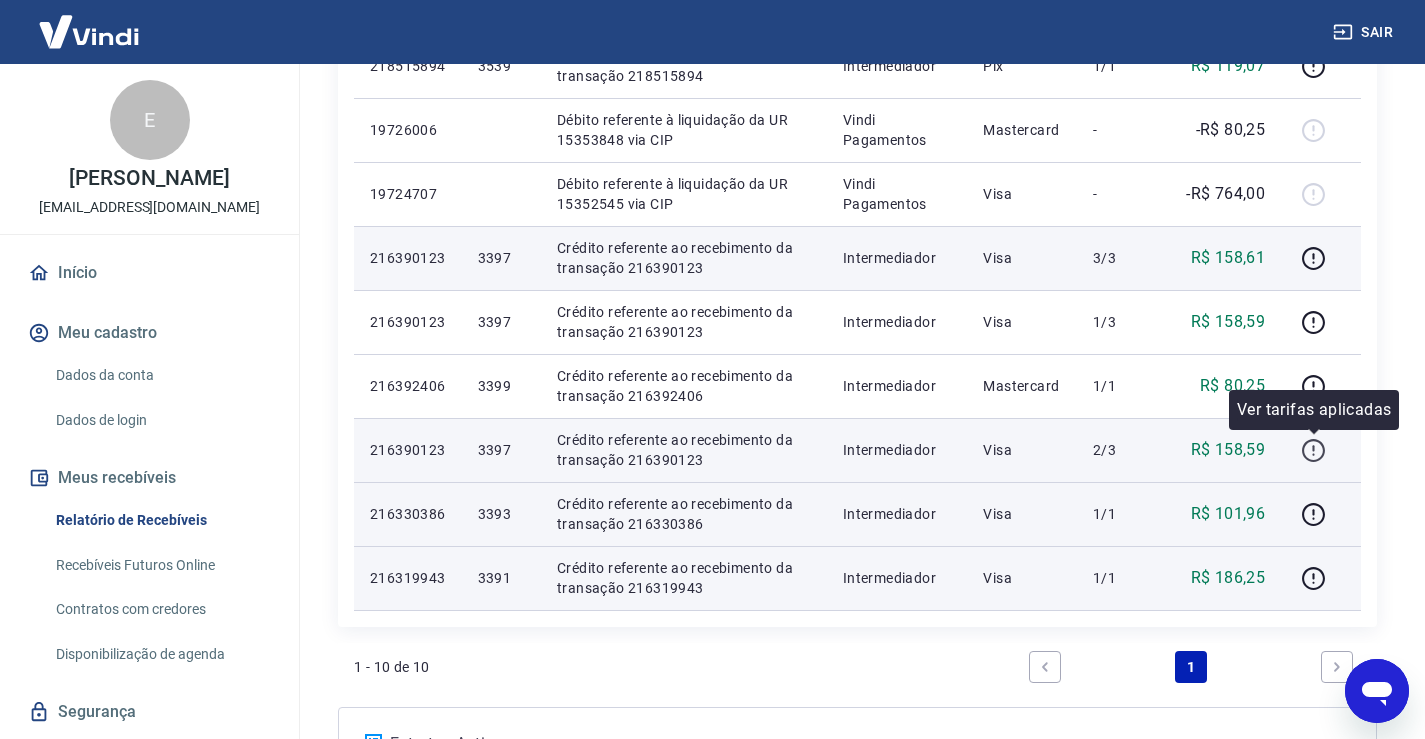 click 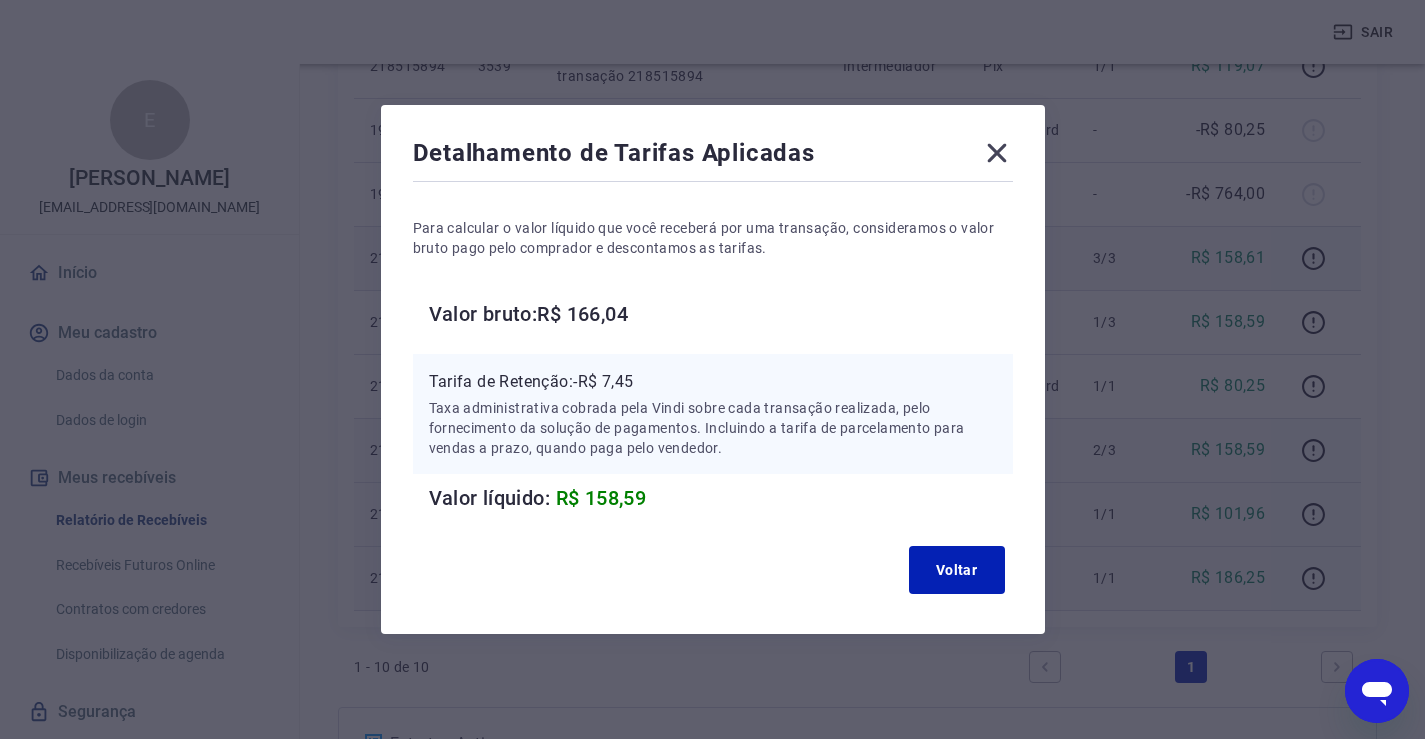 click 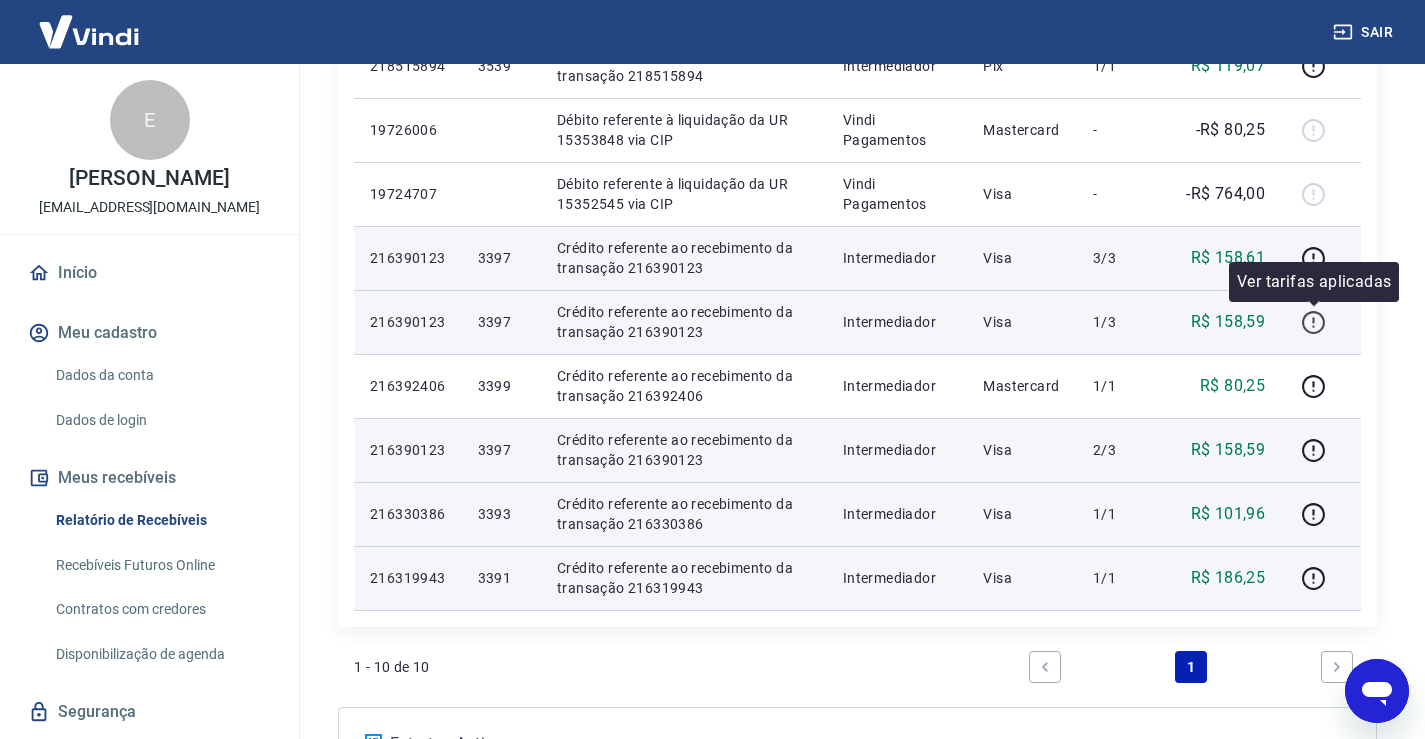 click 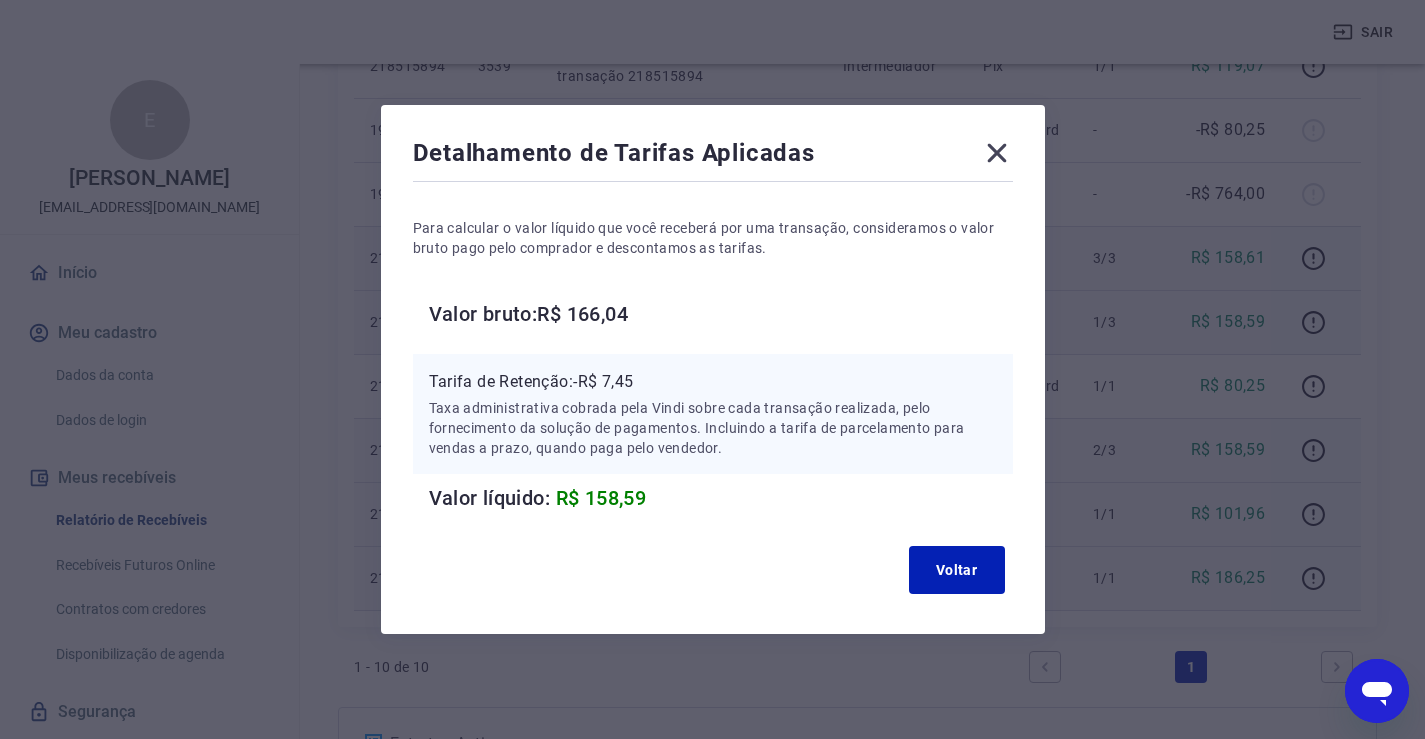 click 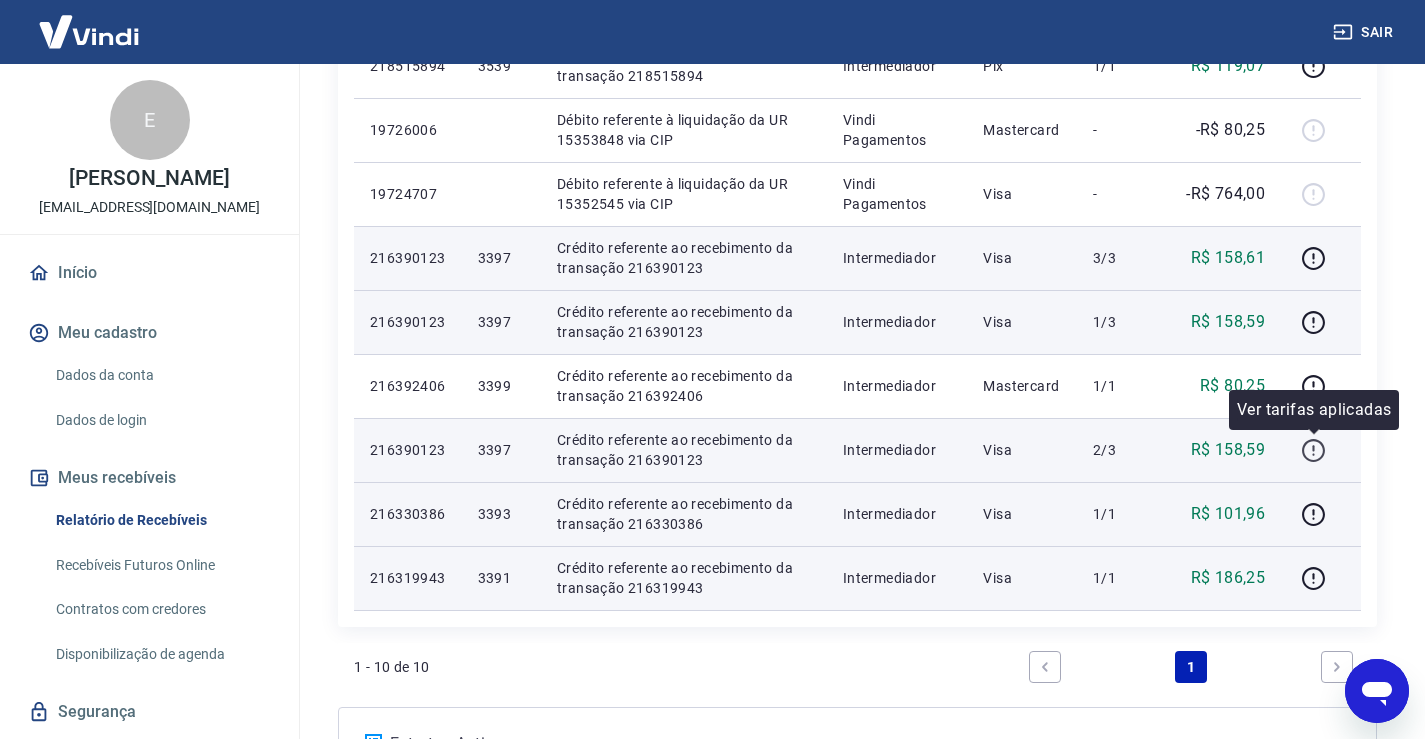 click 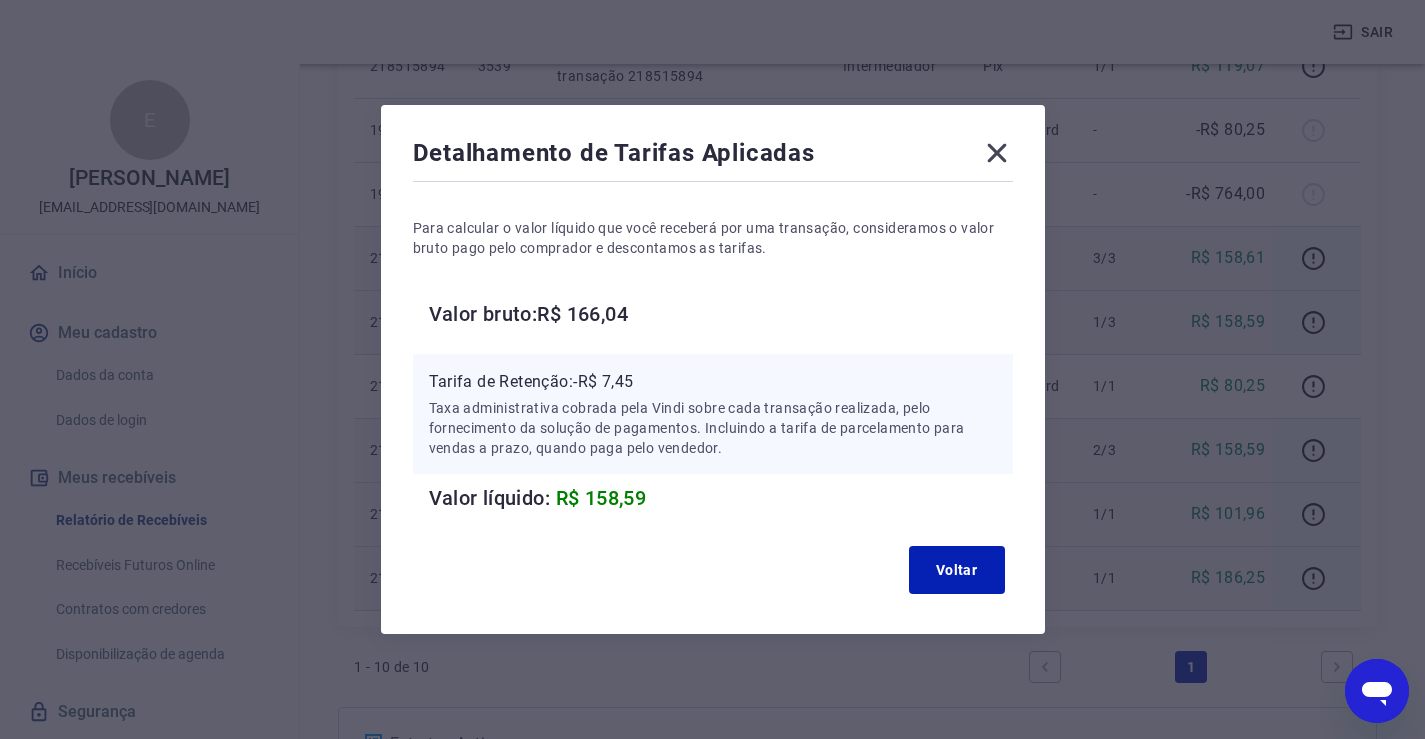 click 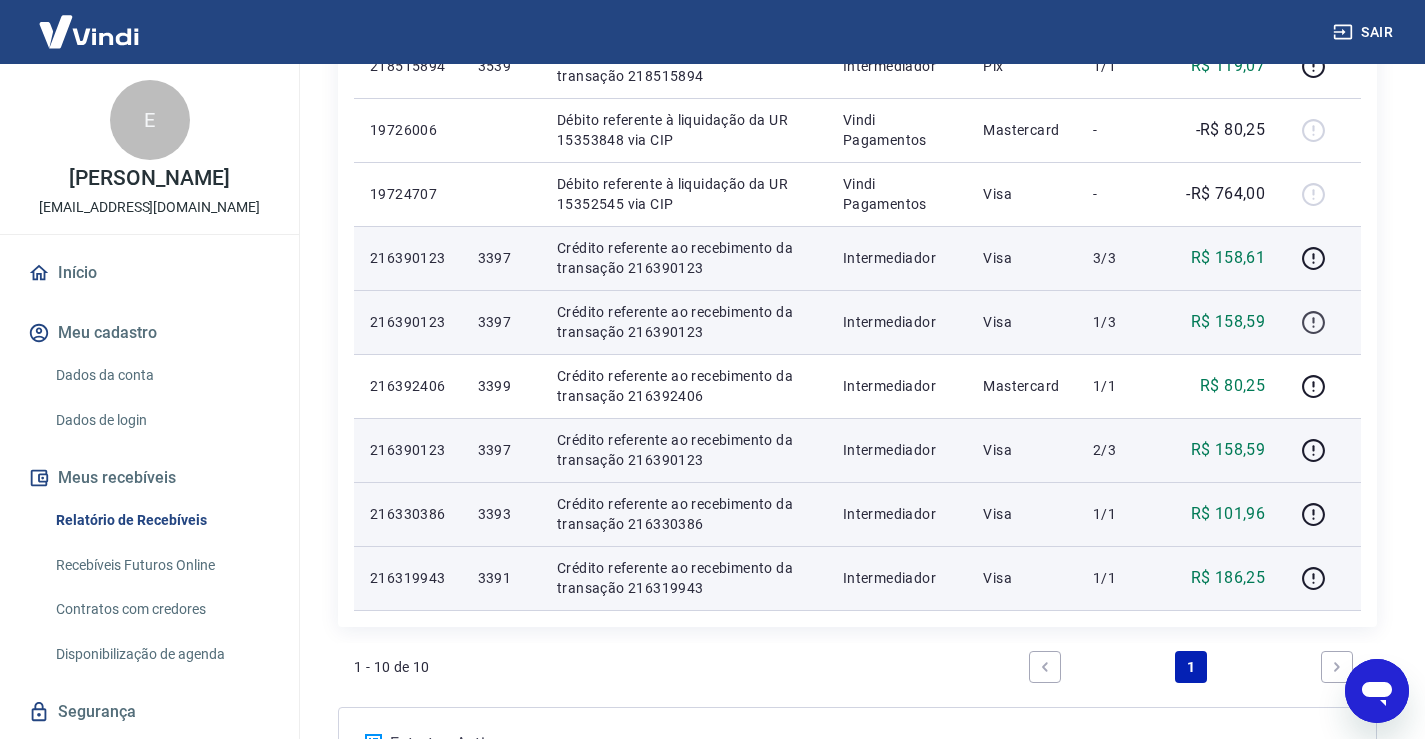 click 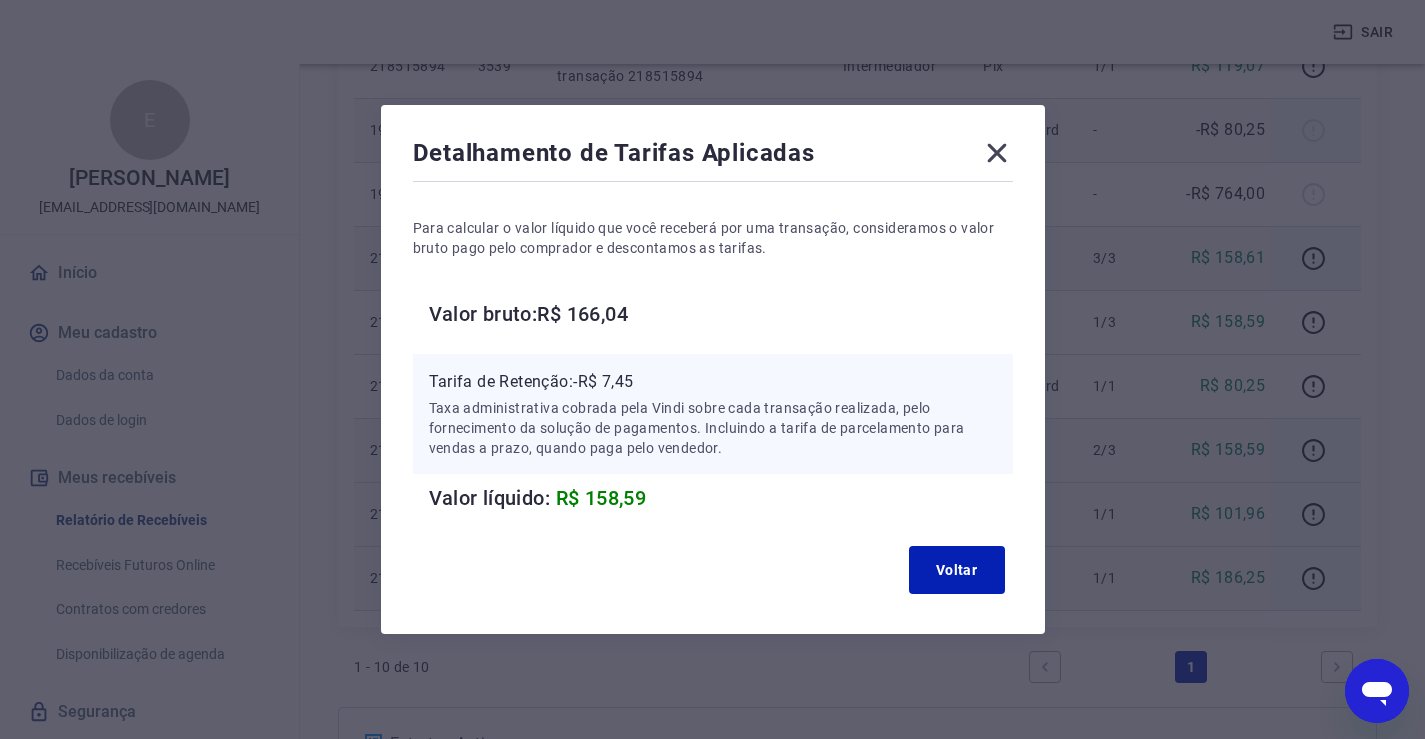 click 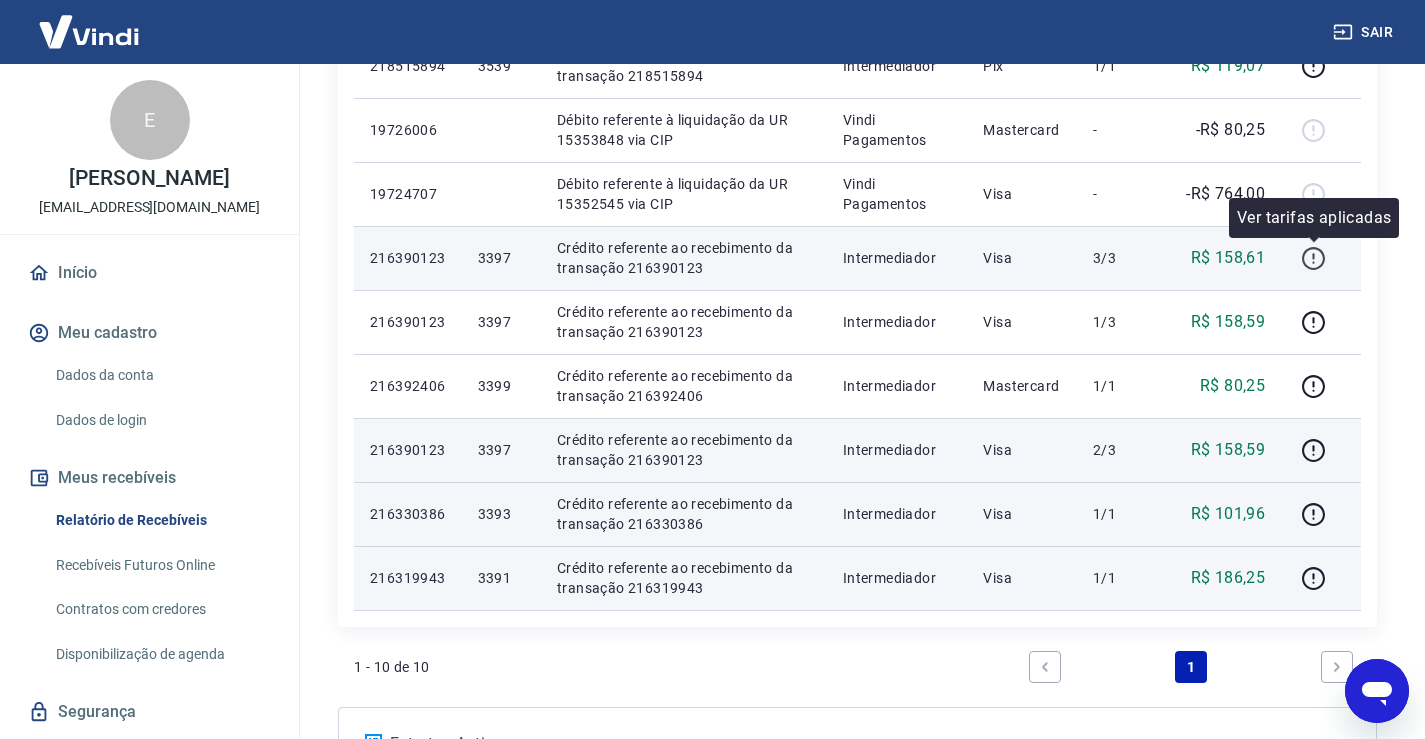 click 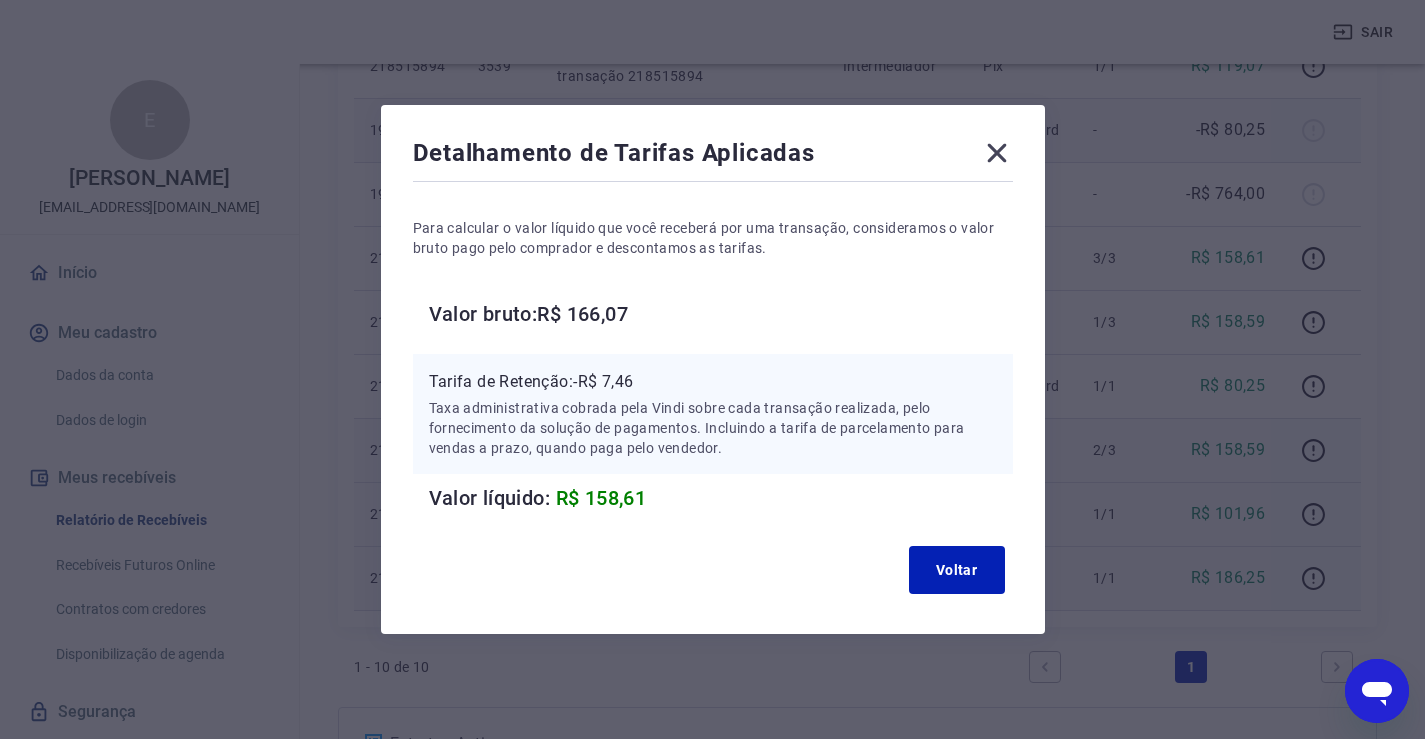 drag, startPoint x: 996, startPoint y: 144, endPoint x: 1007, endPoint y: 155, distance: 15.556349 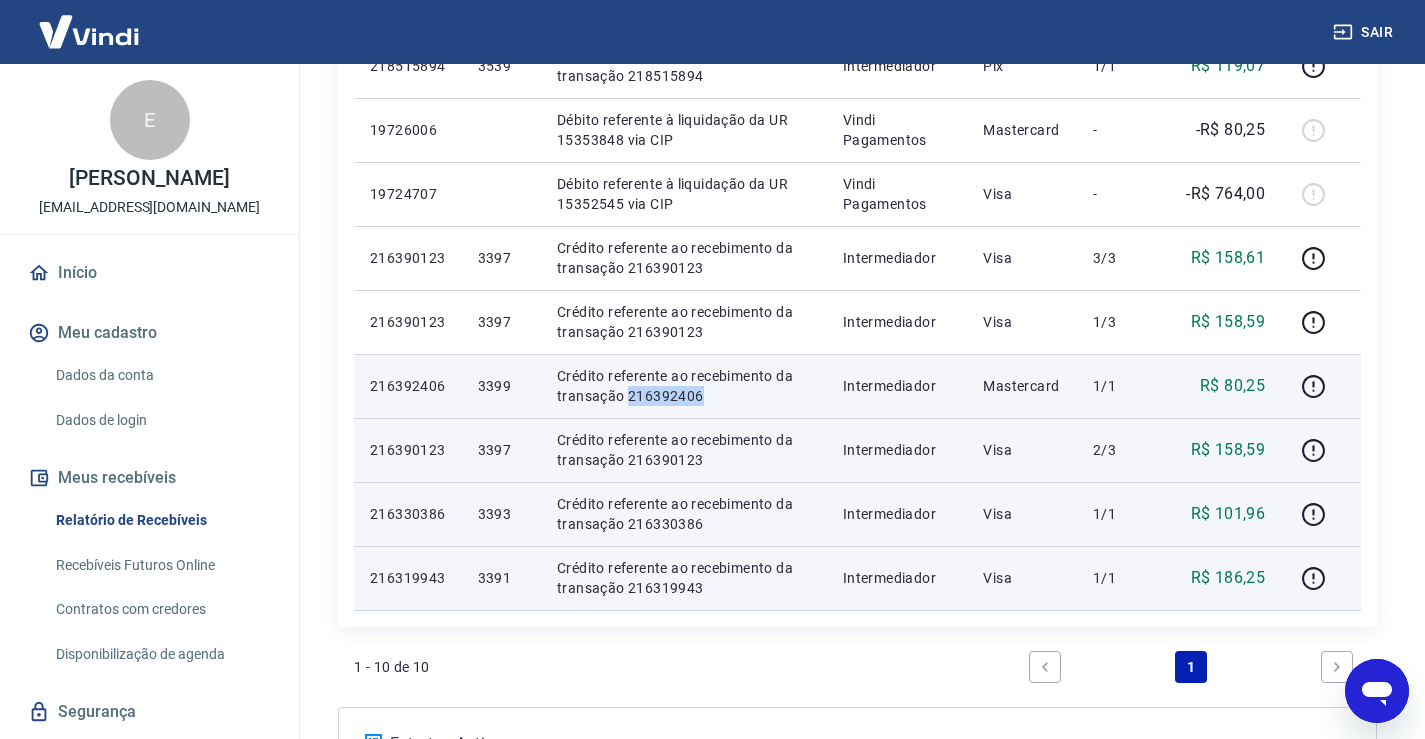 drag, startPoint x: 713, startPoint y: 399, endPoint x: 637, endPoint y: 398, distance: 76.00658 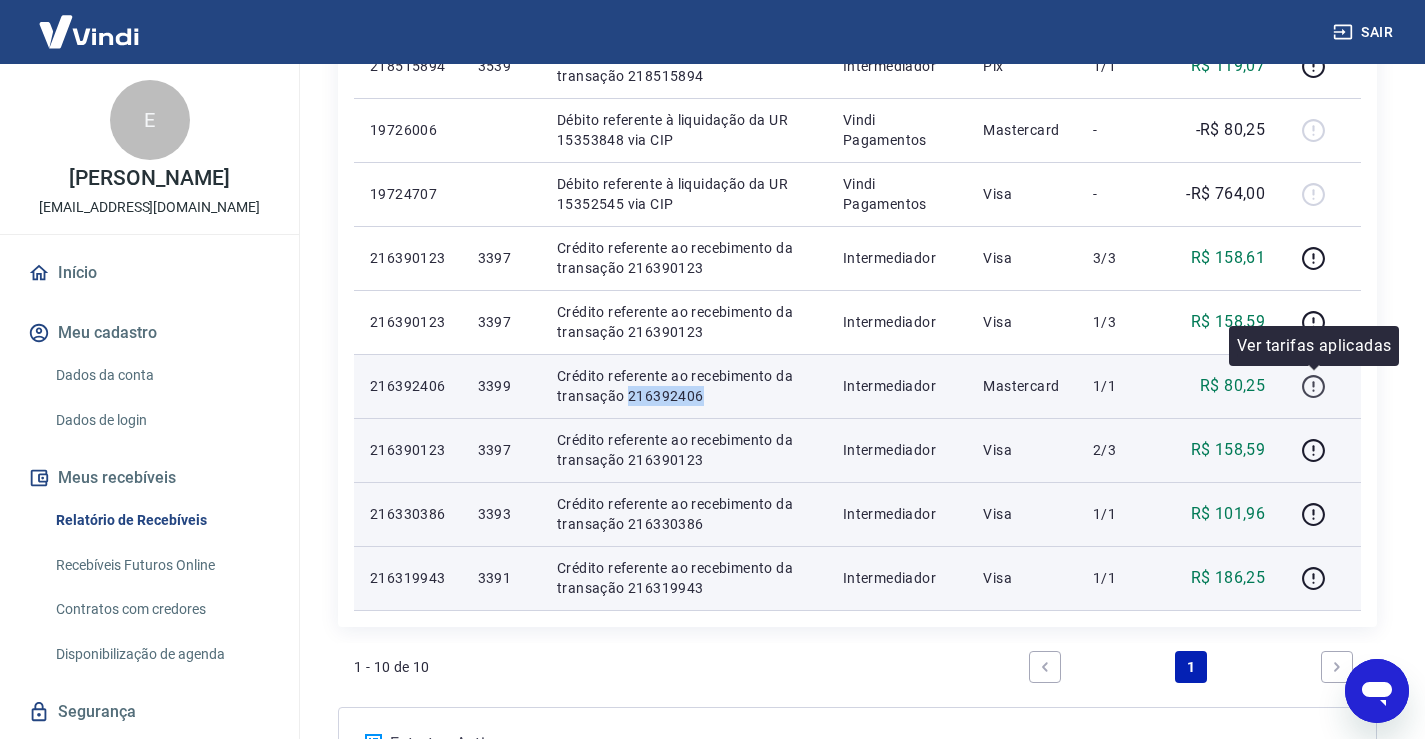 click 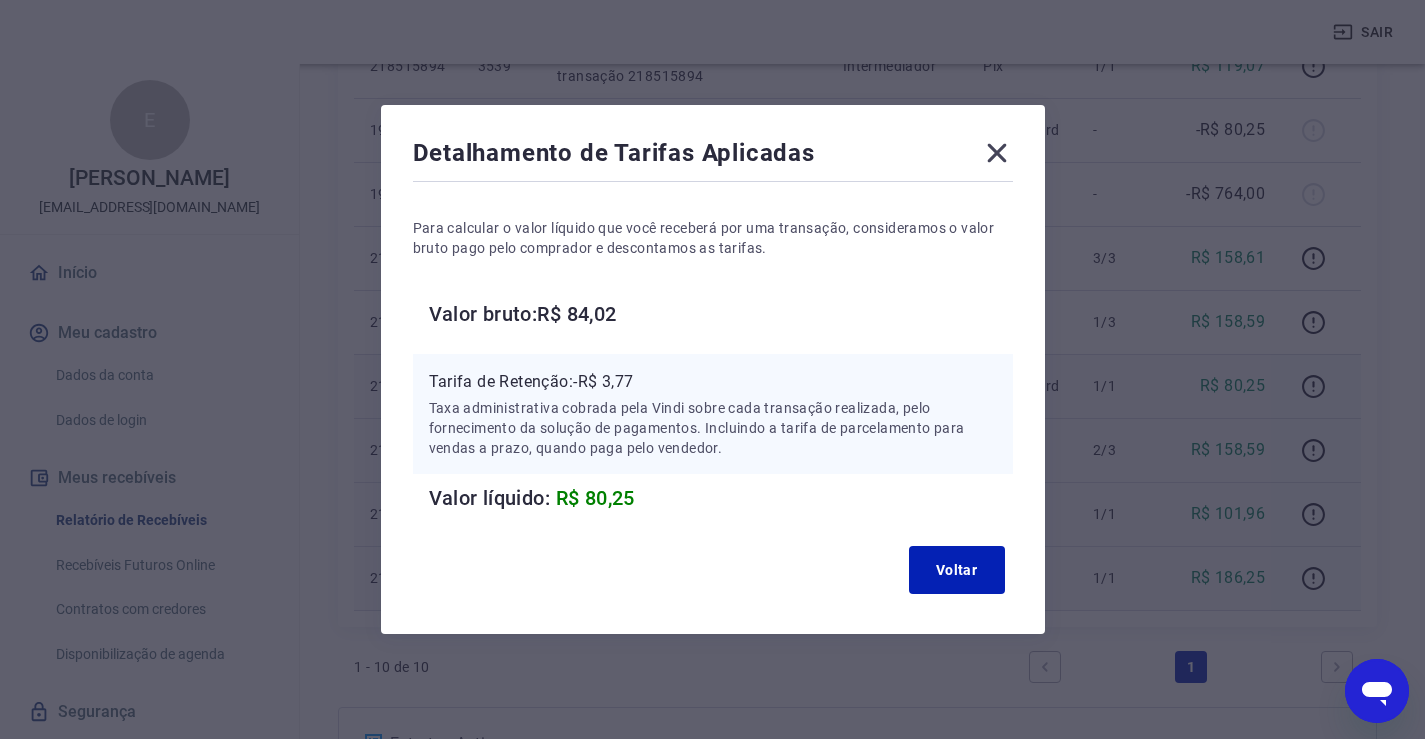 click 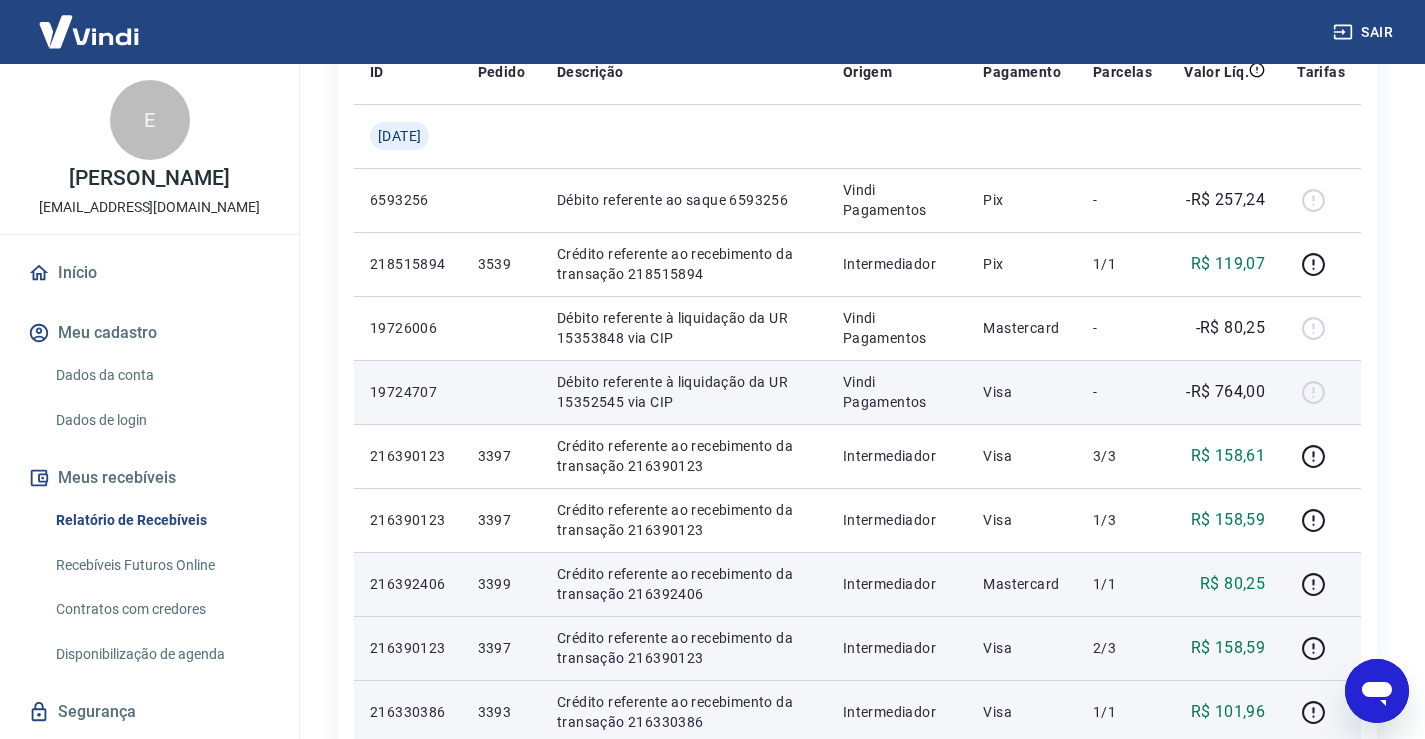 scroll, scrollTop: 303, scrollLeft: 0, axis: vertical 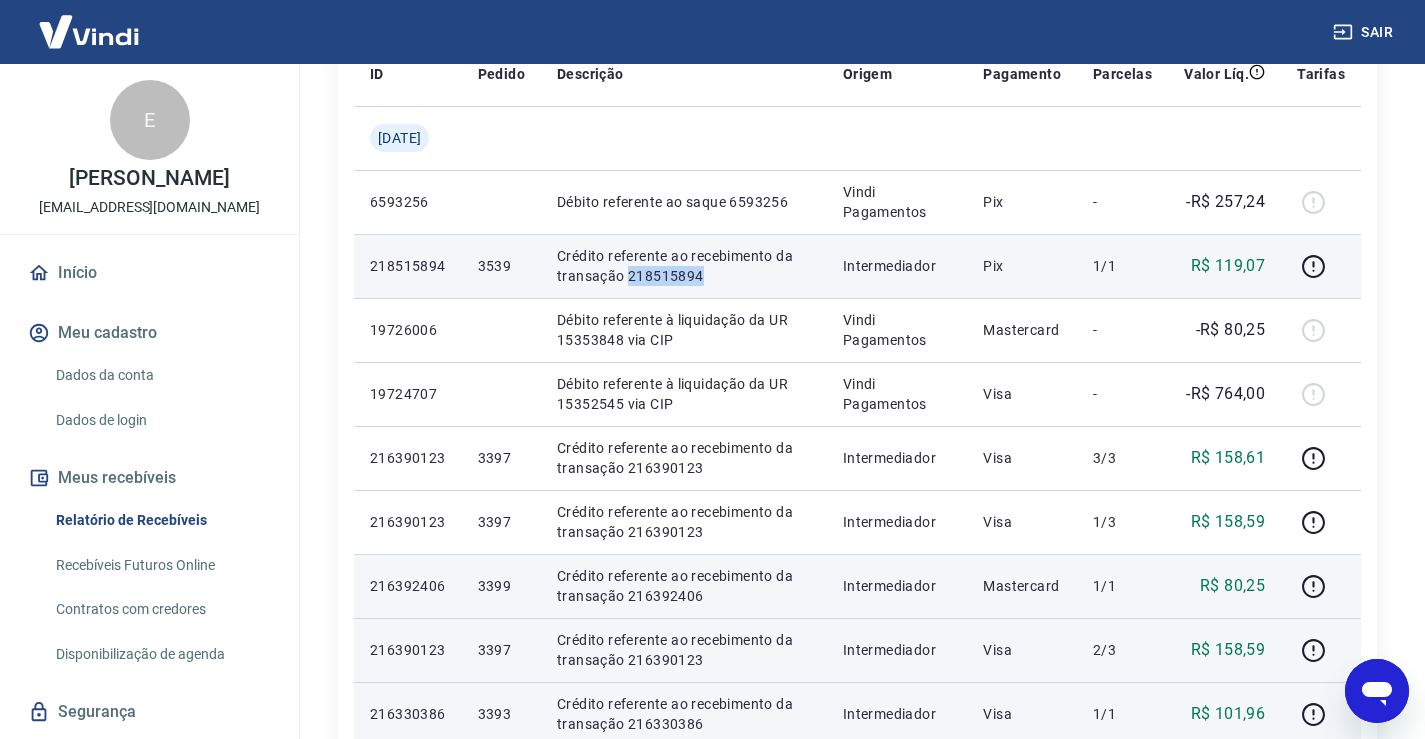 drag, startPoint x: 638, startPoint y: 274, endPoint x: 729, endPoint y: 274, distance: 91 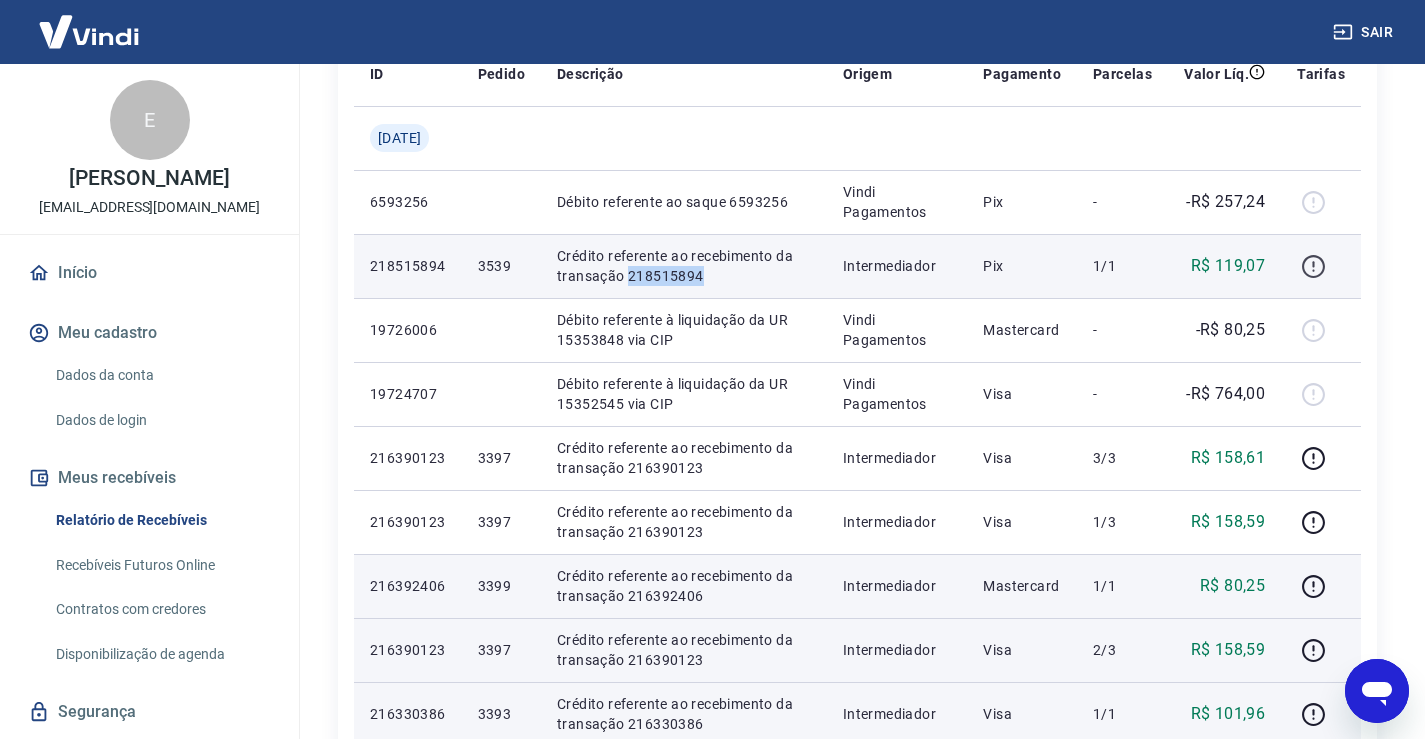 click 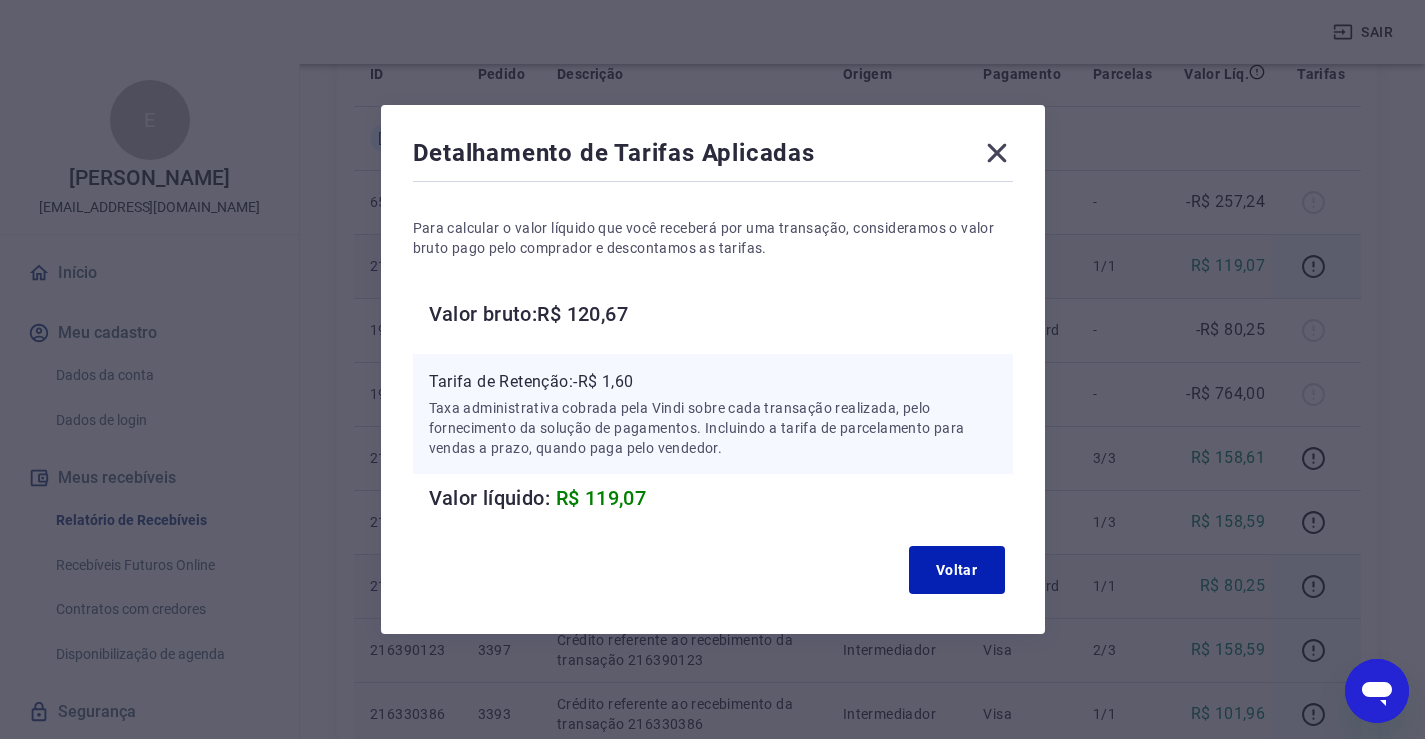 click 